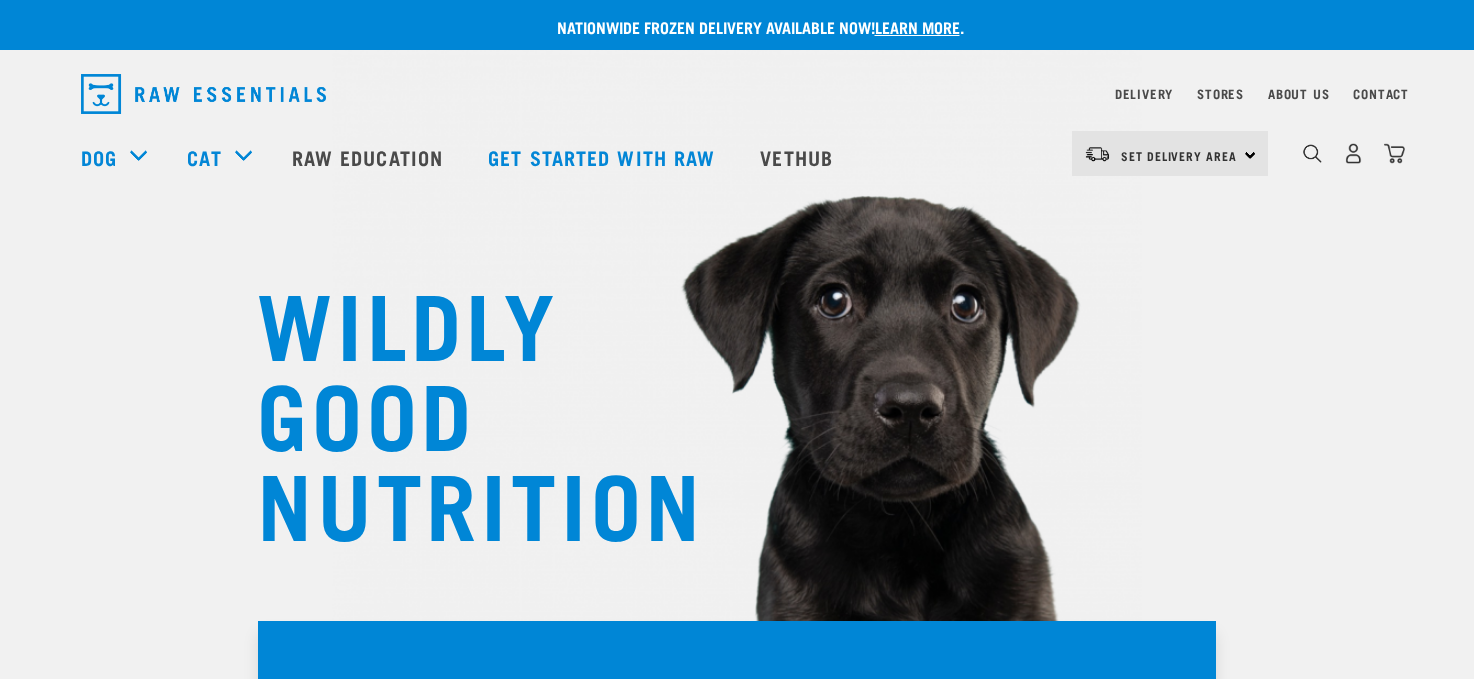 scroll, scrollTop: 0, scrollLeft: 0, axis: both 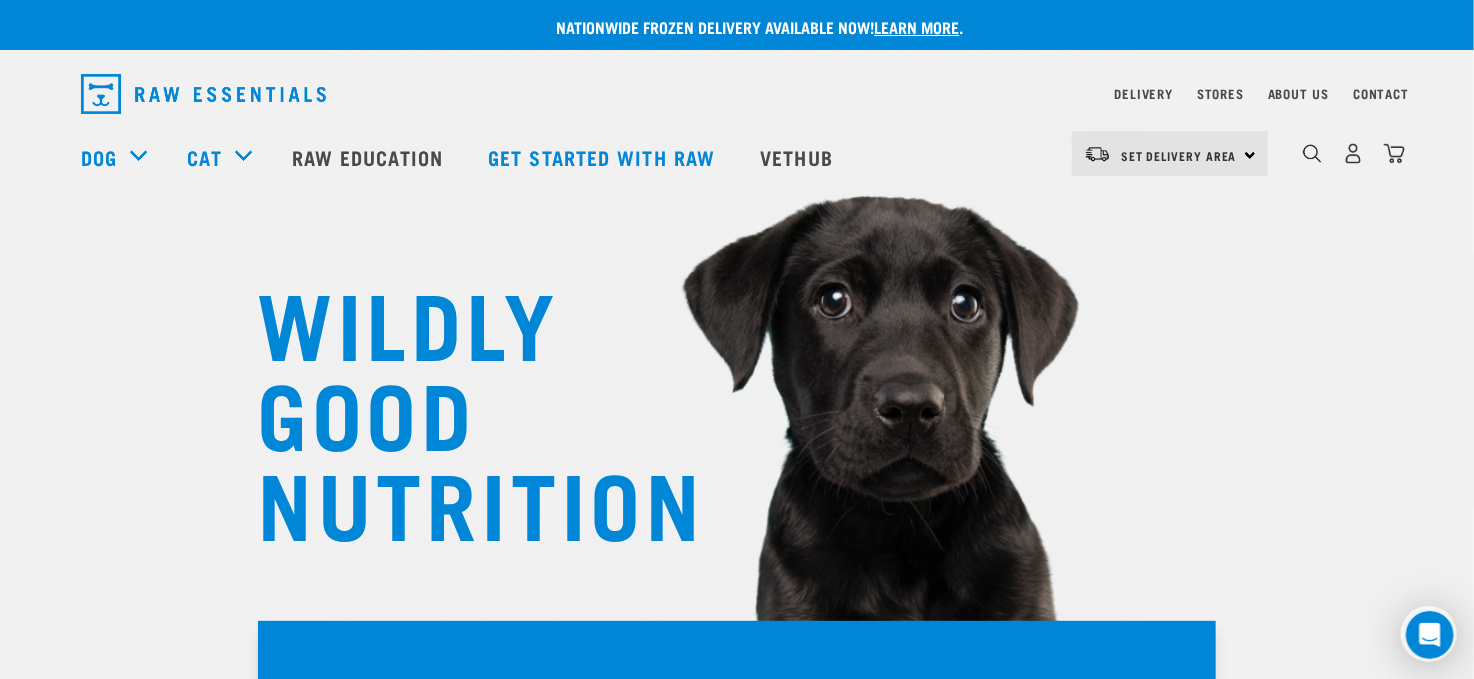 click on "Set Delivery Area
[GEOGRAPHIC_DATA]" at bounding box center [1170, 153] 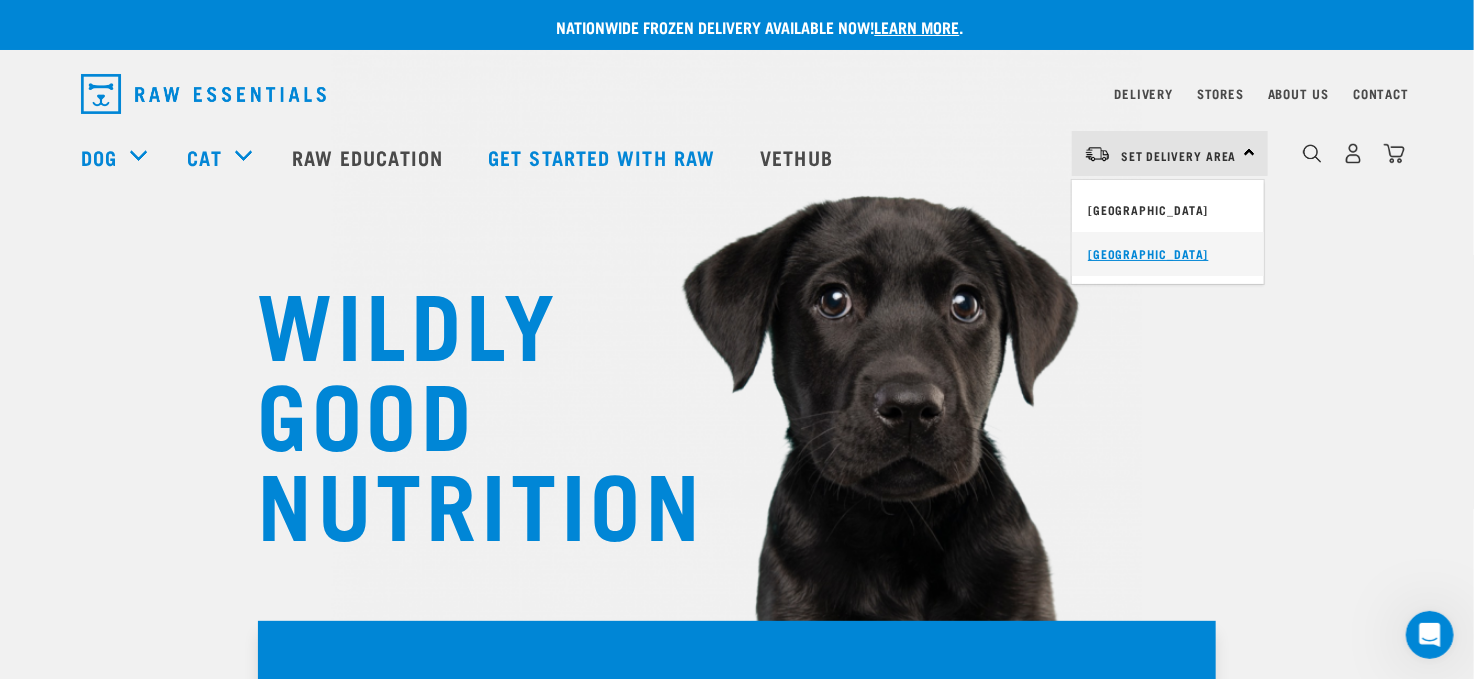 click on "[GEOGRAPHIC_DATA]" at bounding box center (1168, 254) 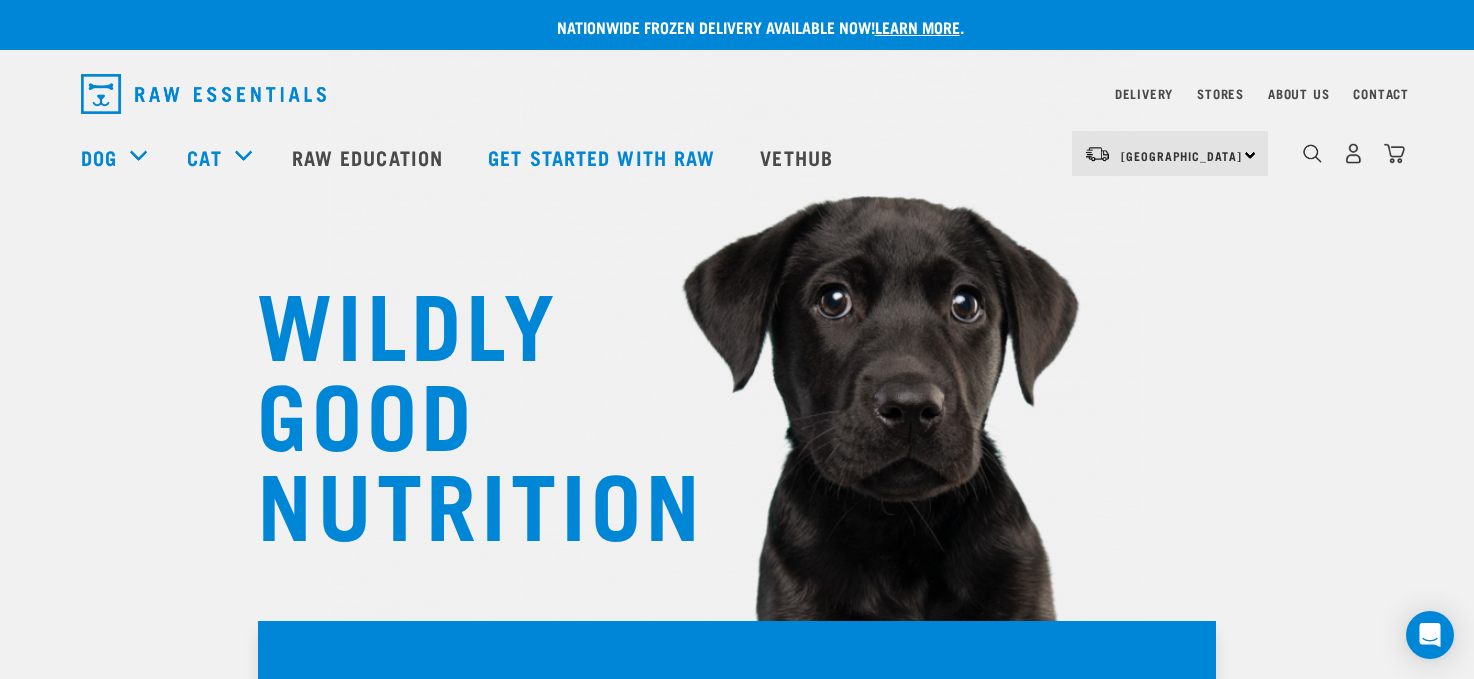 scroll, scrollTop: 0, scrollLeft: 0, axis: both 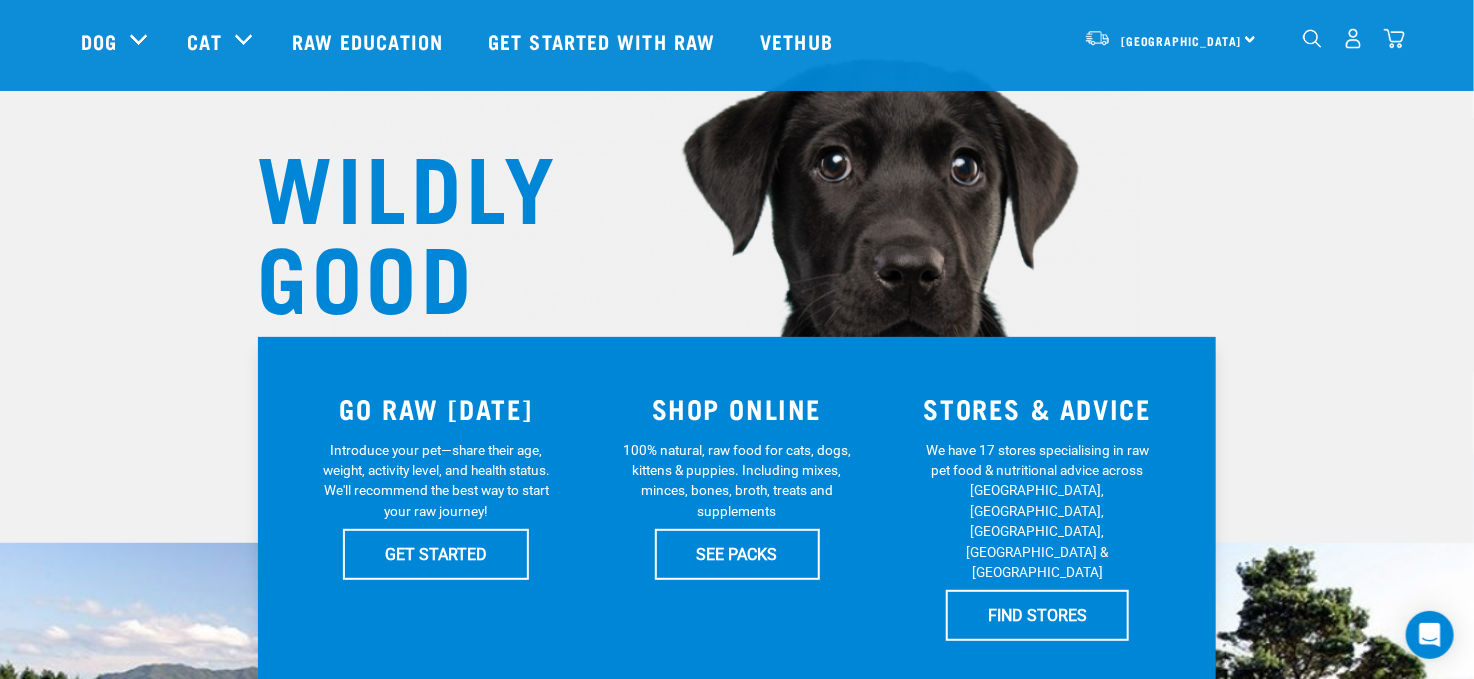 click on "SHOP ONLINE" at bounding box center [737, 408] 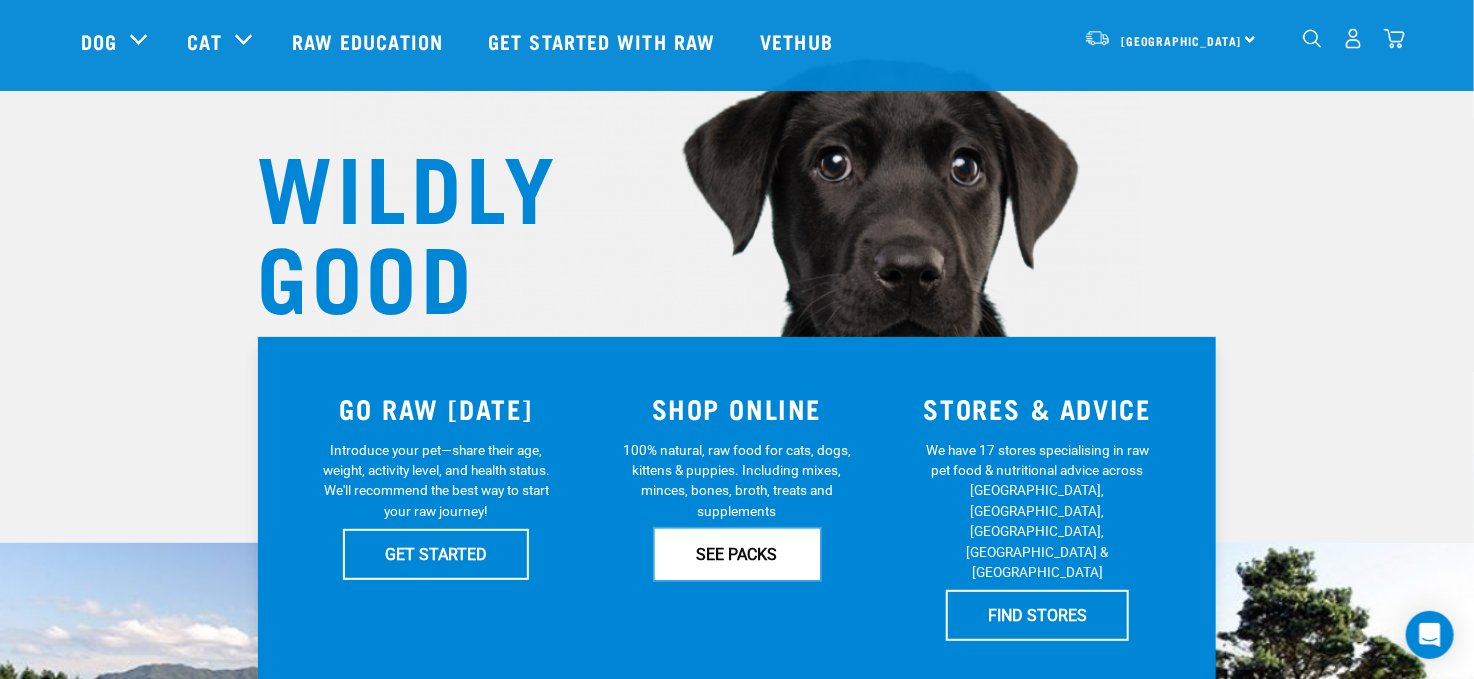 click on "SEE PACKS" at bounding box center (737, 554) 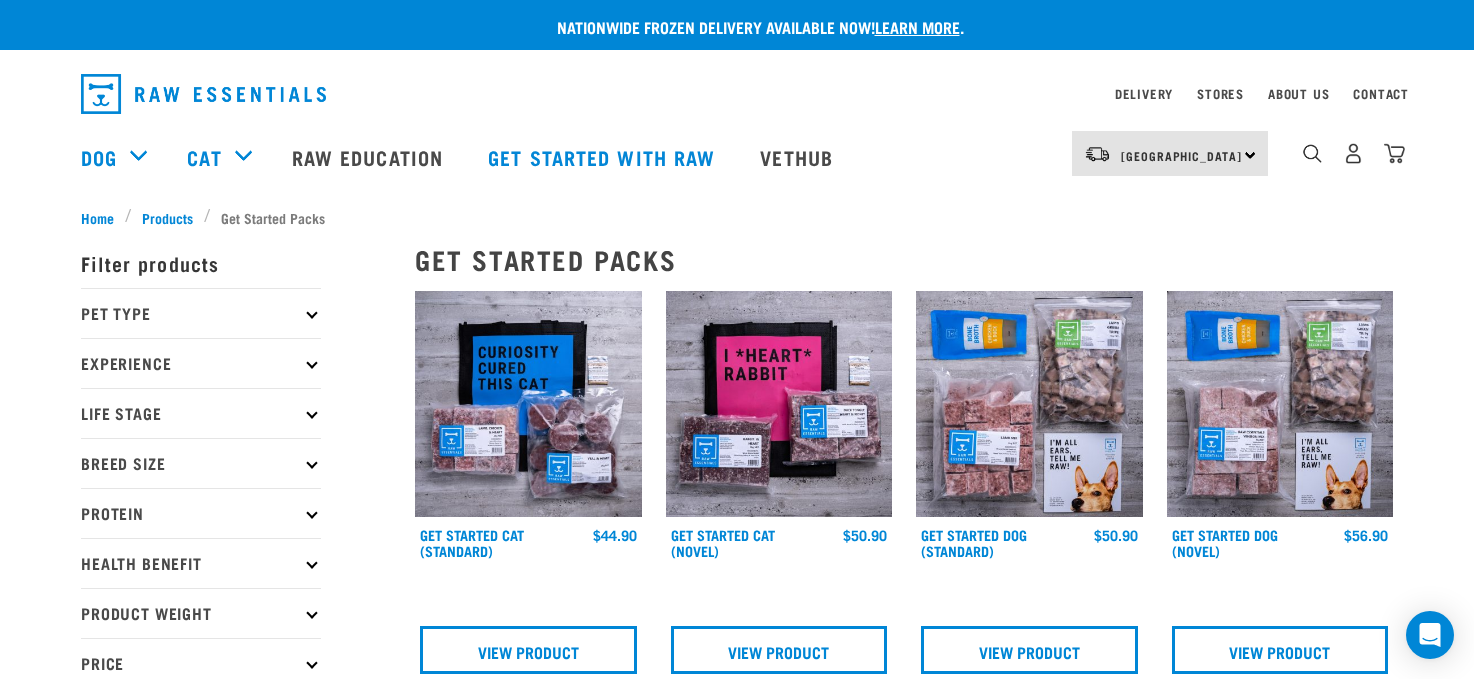 scroll, scrollTop: 0, scrollLeft: 0, axis: both 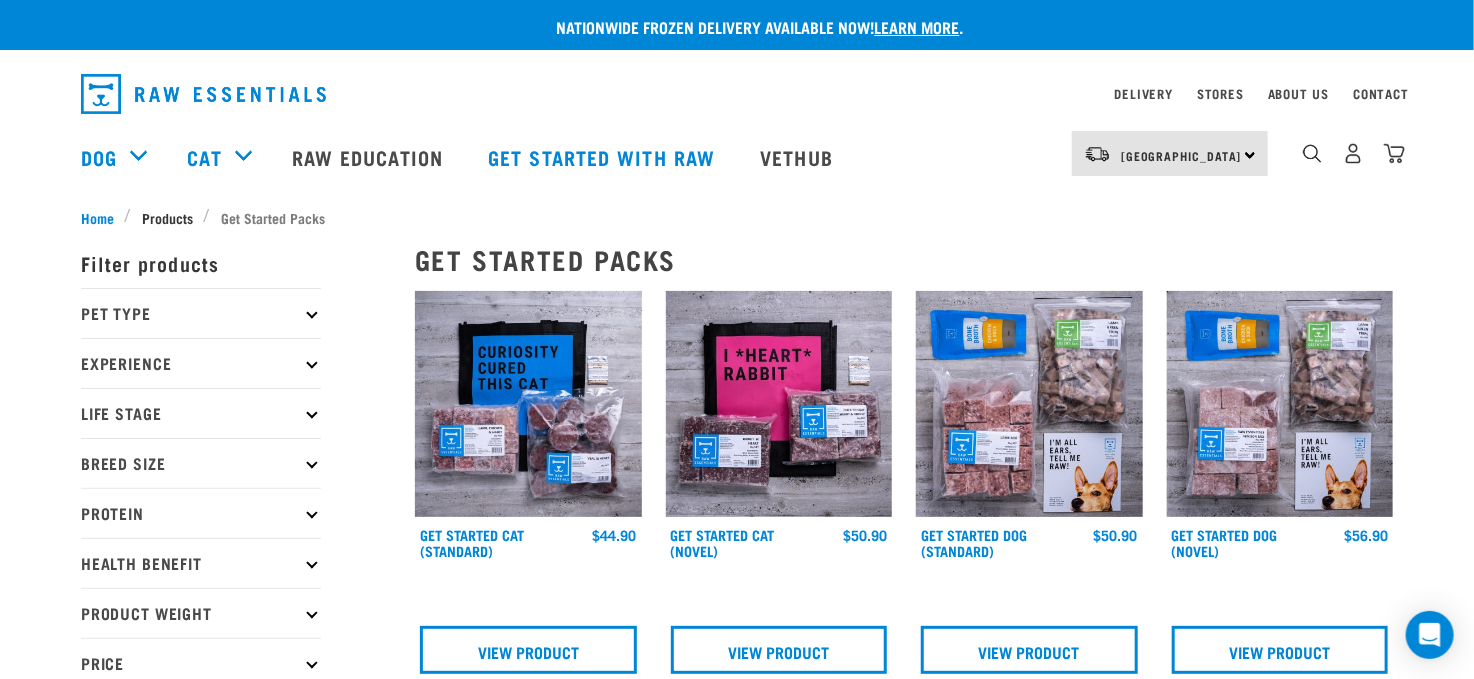 click on "Products" at bounding box center (167, 217) 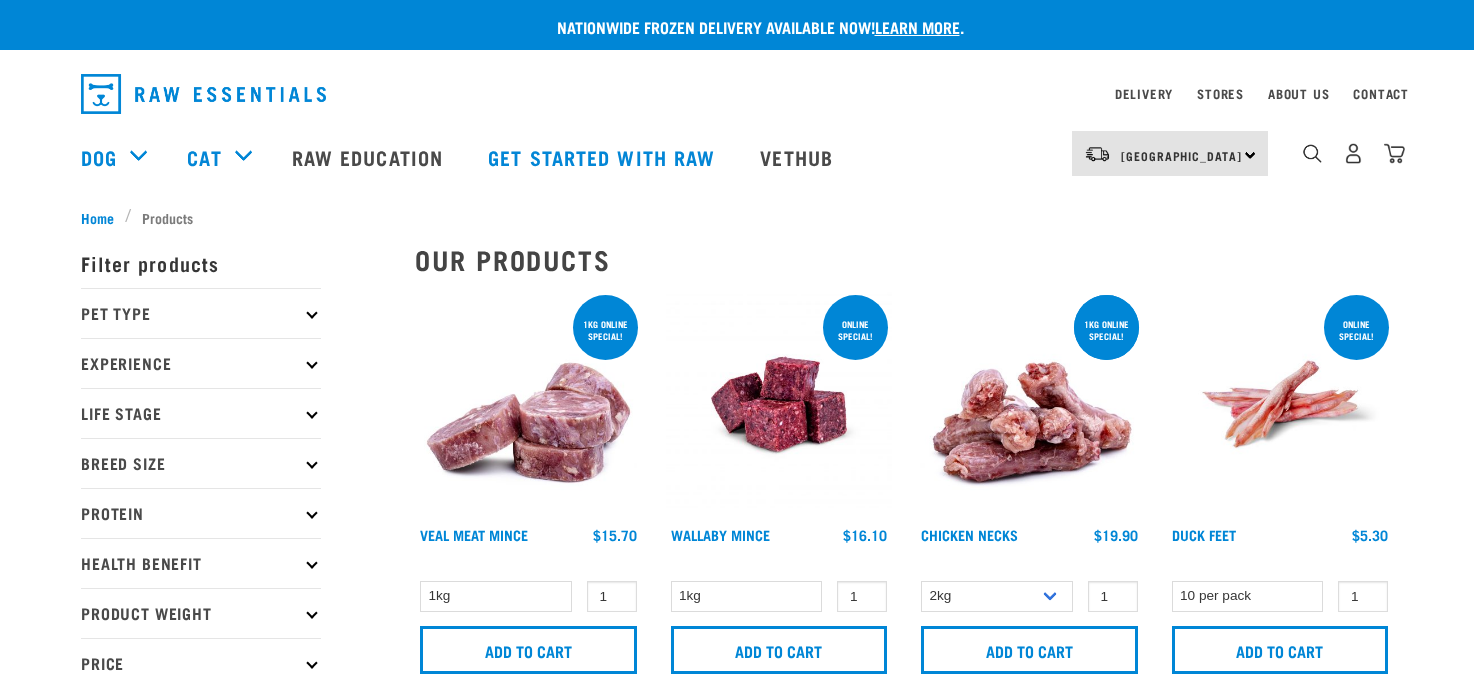 scroll, scrollTop: 0, scrollLeft: 0, axis: both 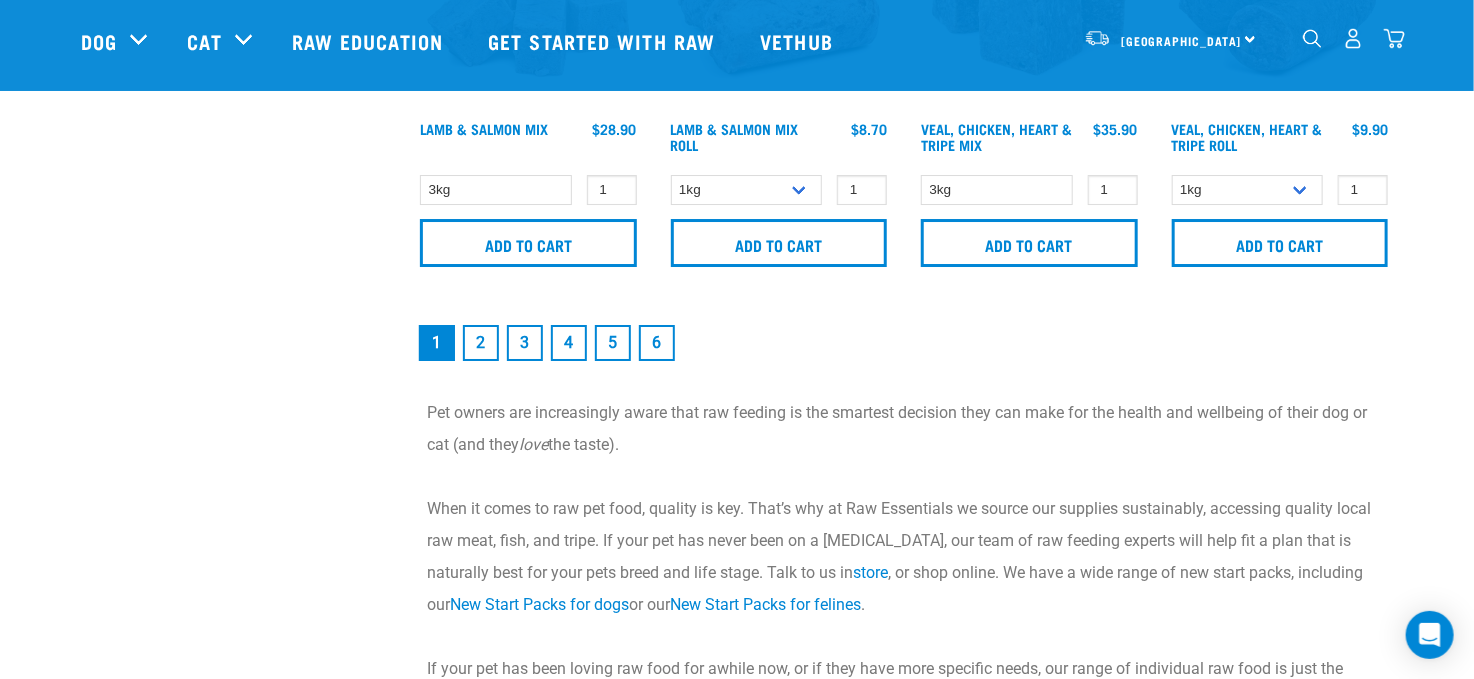 click on "6" at bounding box center [657, 343] 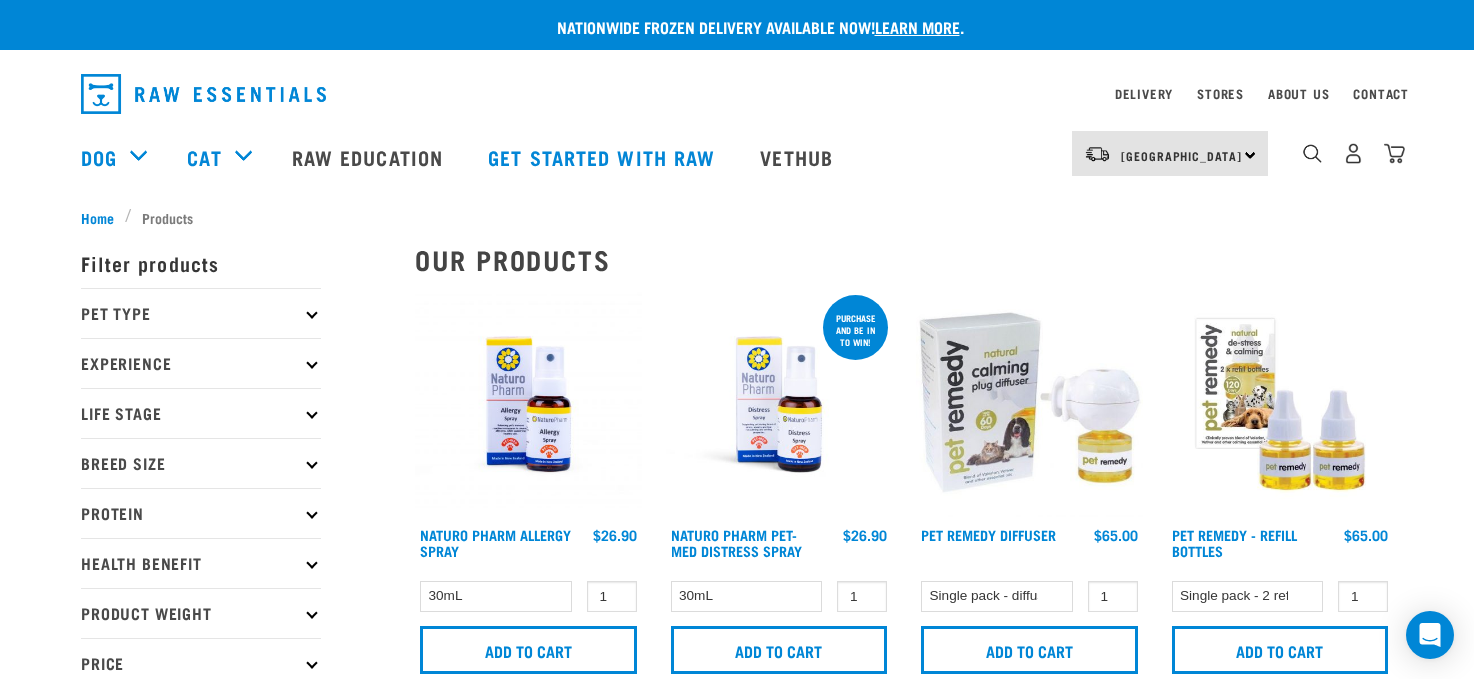 scroll, scrollTop: 0, scrollLeft: 0, axis: both 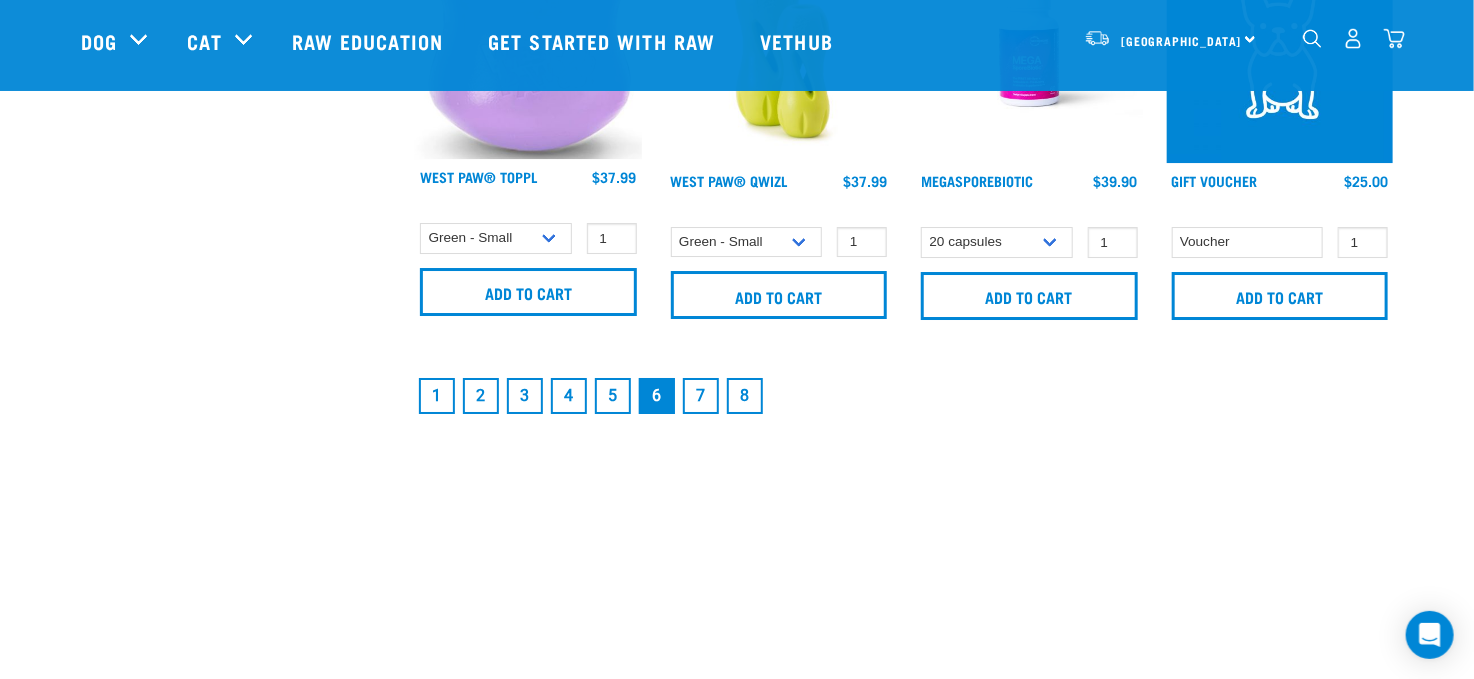 click on "2" at bounding box center [481, 396] 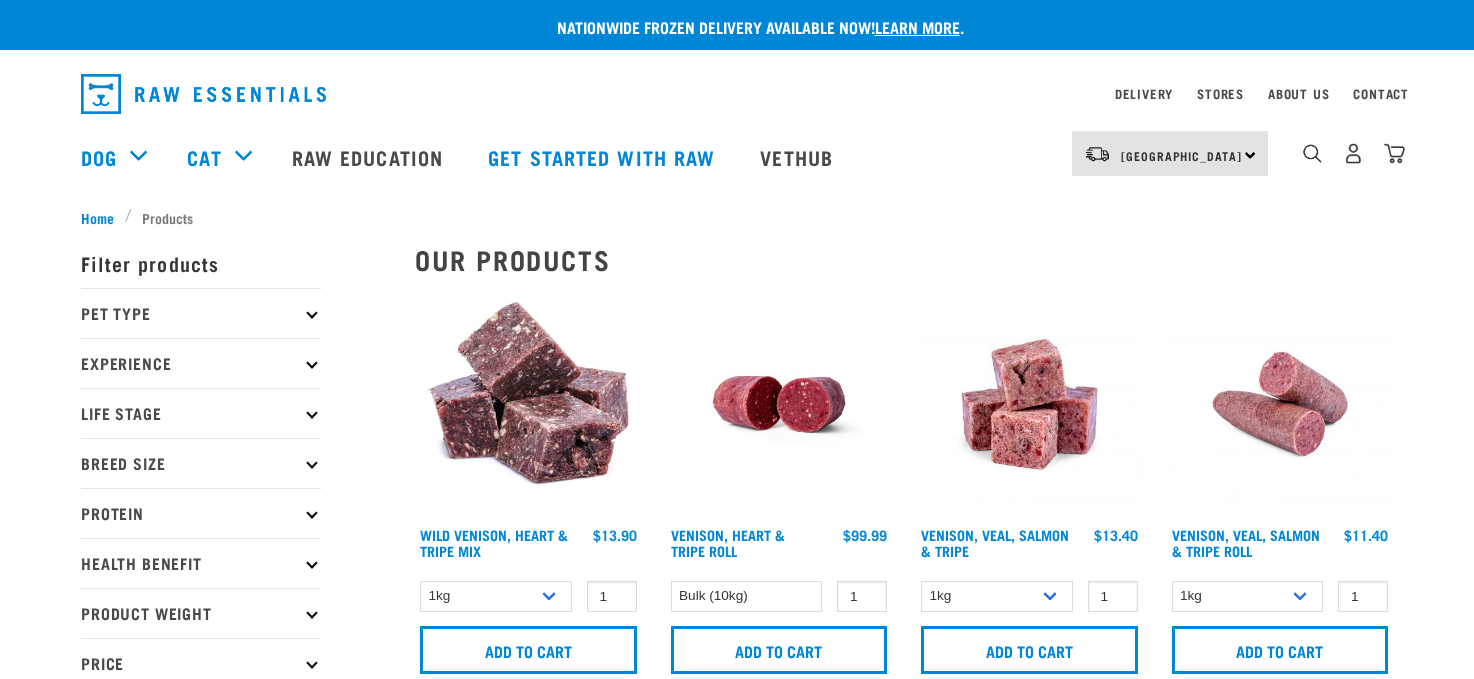 scroll, scrollTop: 0, scrollLeft: 0, axis: both 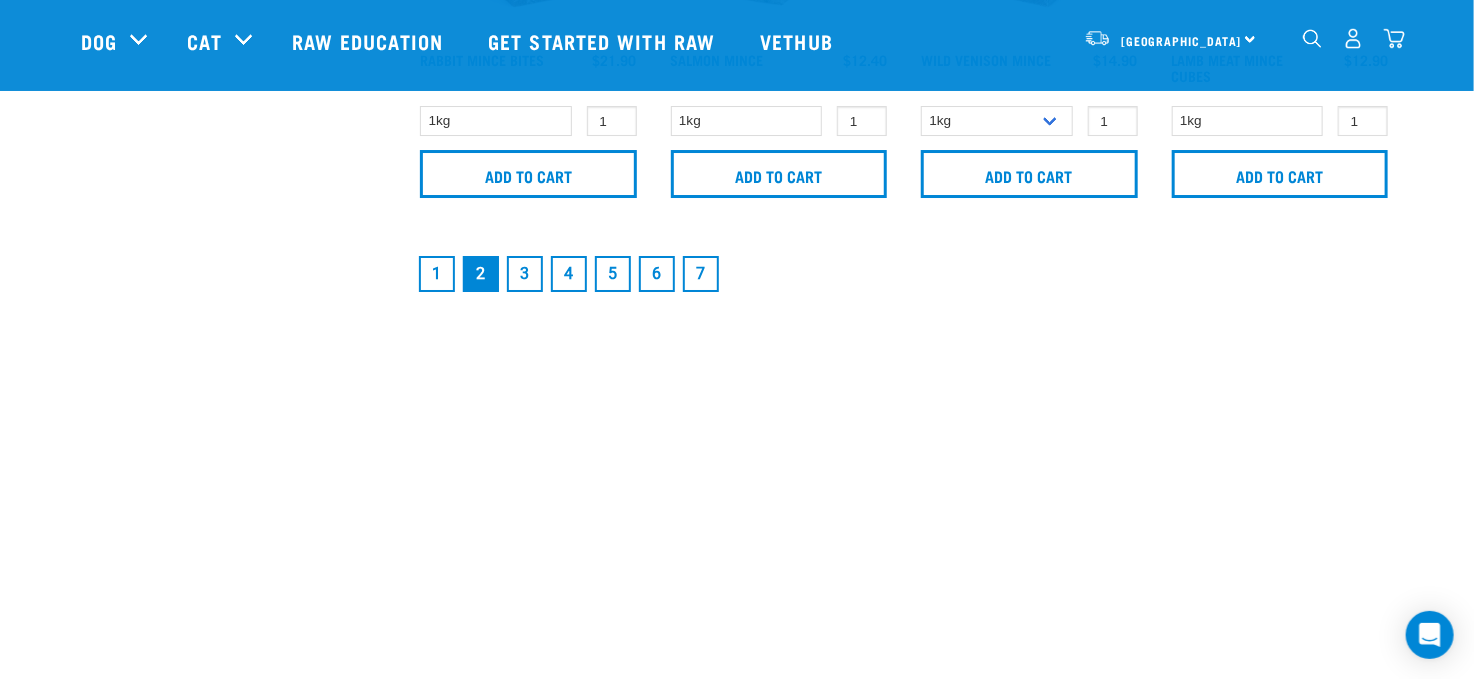 click on "3" at bounding box center [525, 274] 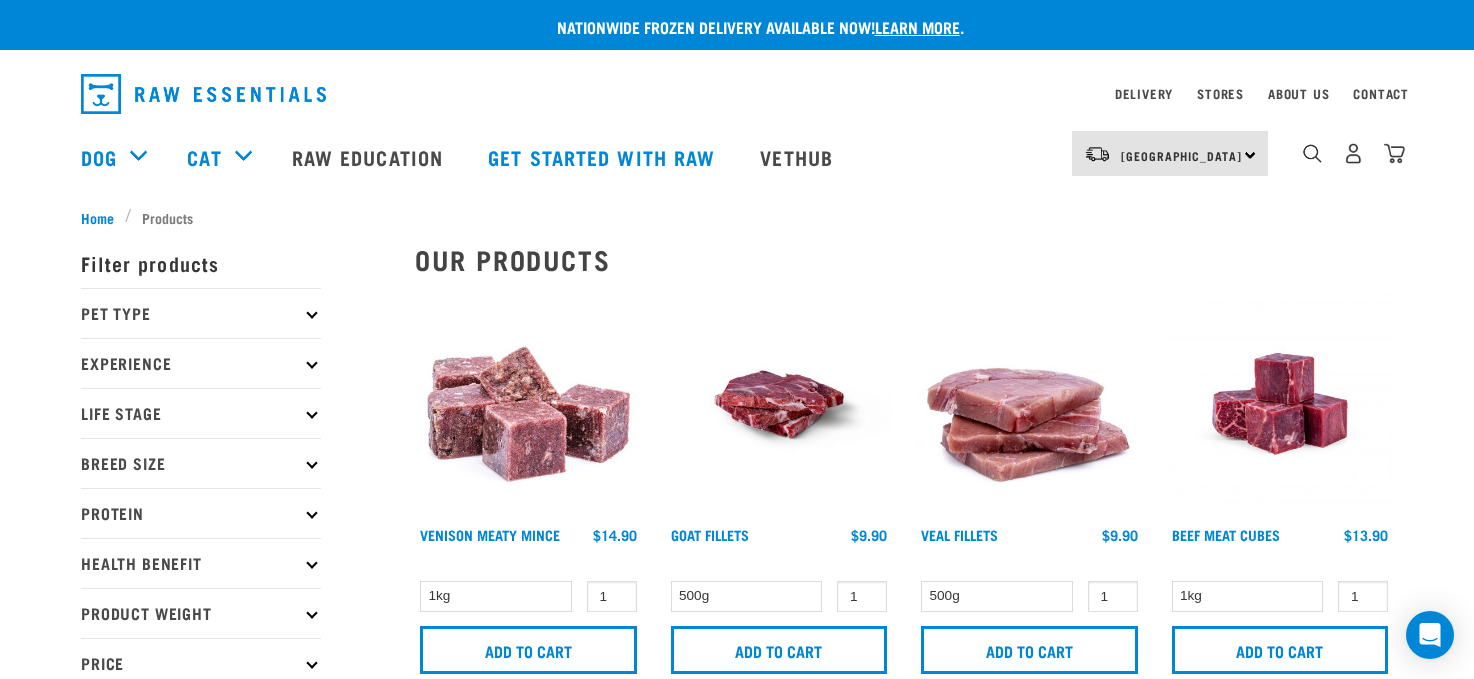 scroll, scrollTop: 0, scrollLeft: 0, axis: both 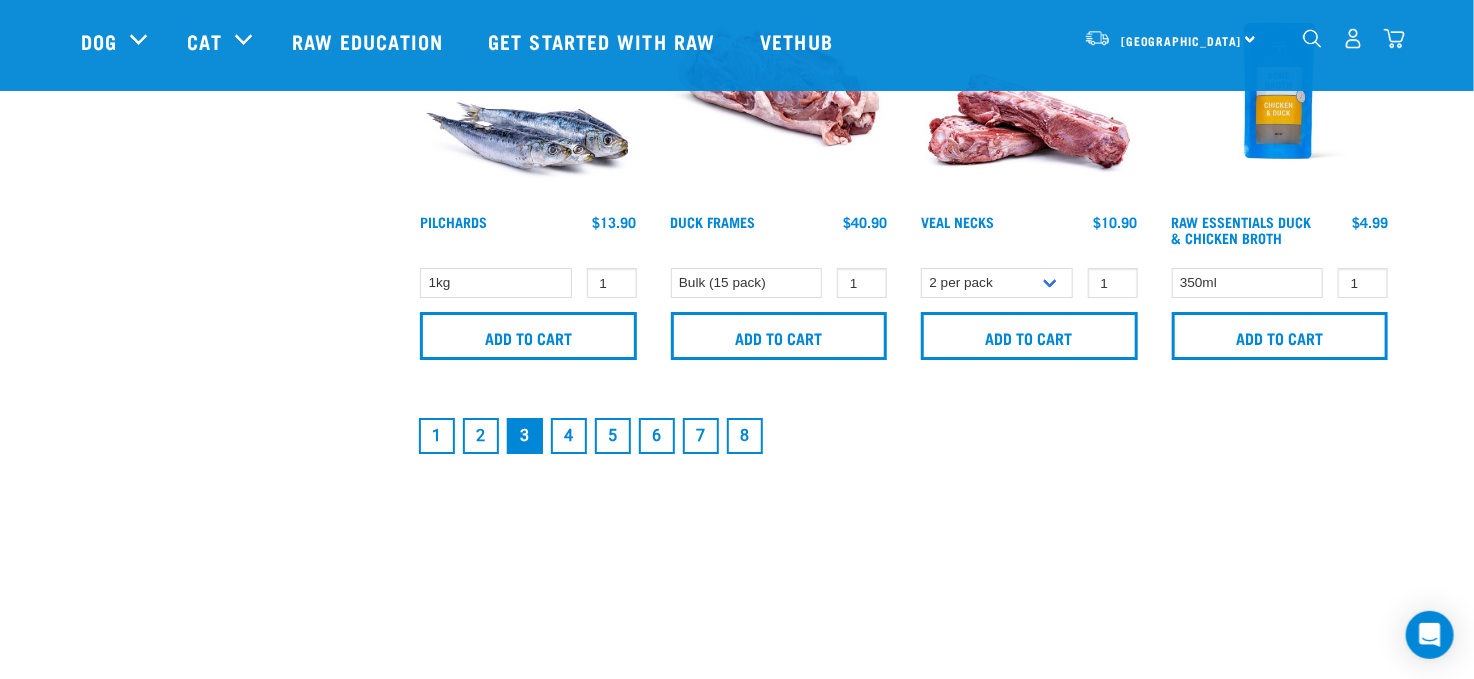 click on "4" at bounding box center [569, 436] 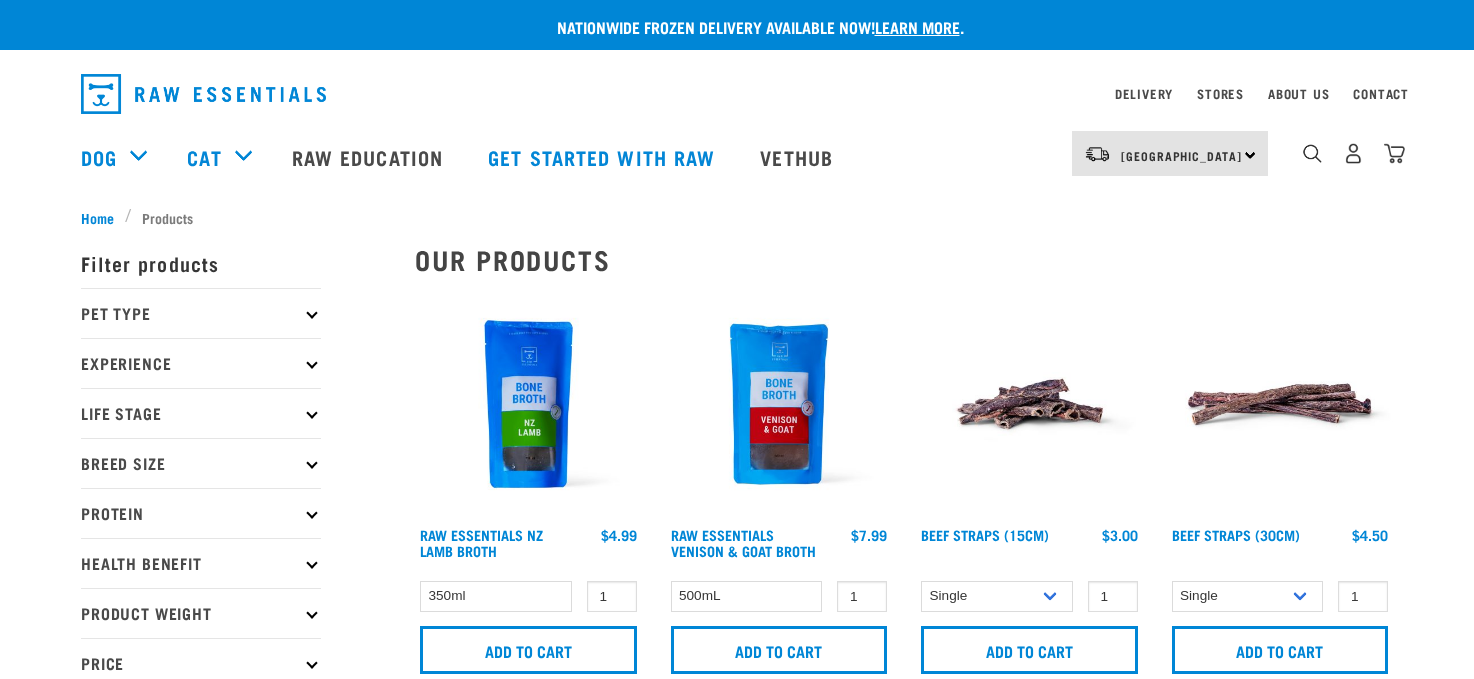 scroll, scrollTop: 0, scrollLeft: 0, axis: both 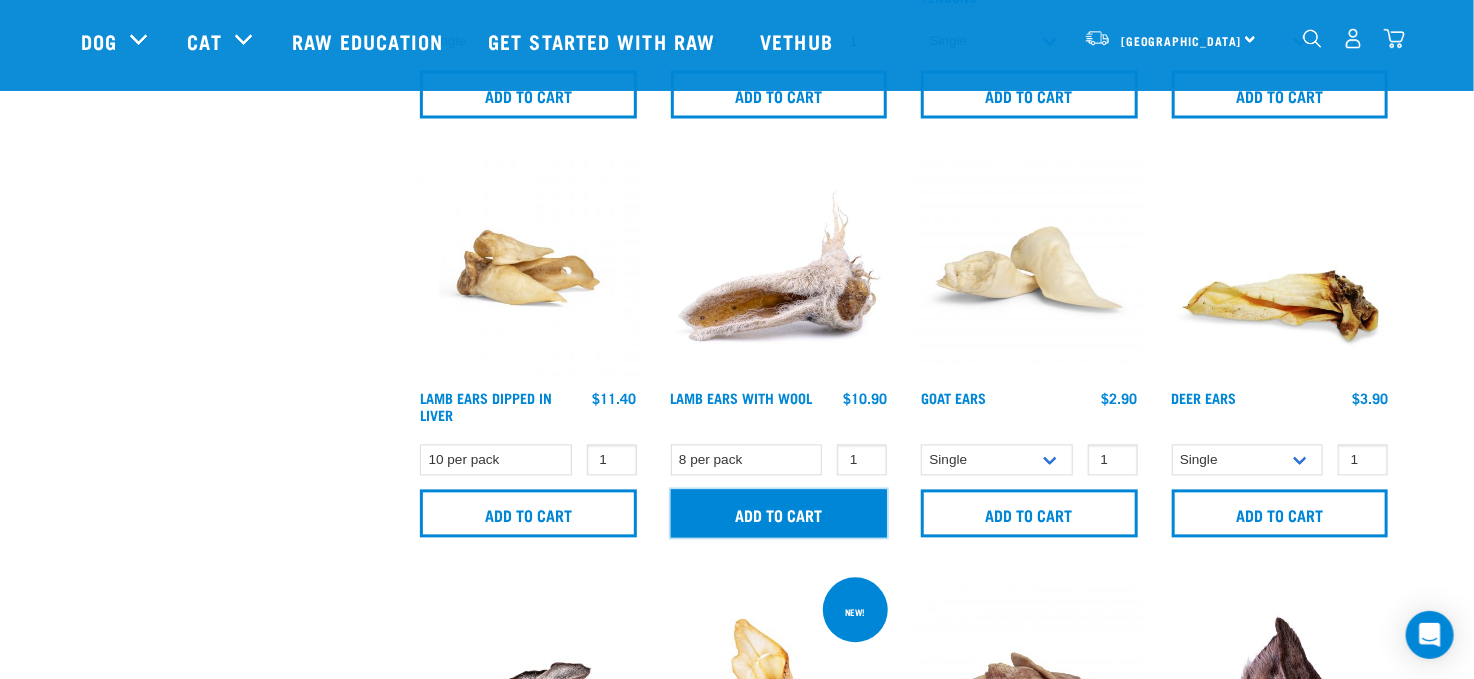 click on "Add to cart" at bounding box center [779, 514] 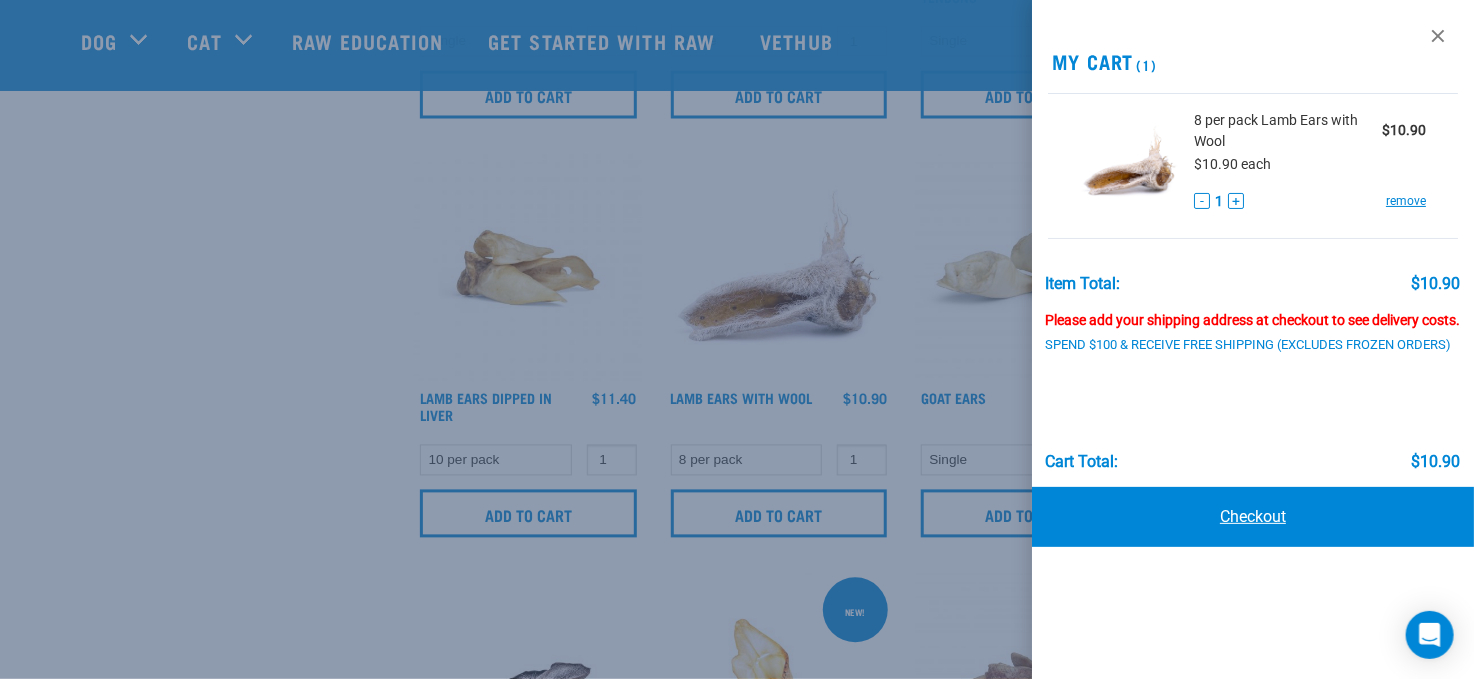 click on "Nationwide frozen delivery available now!  Learn more .
Delivery
Stores
About Us
Contact
Dog" at bounding box center (737, 645) 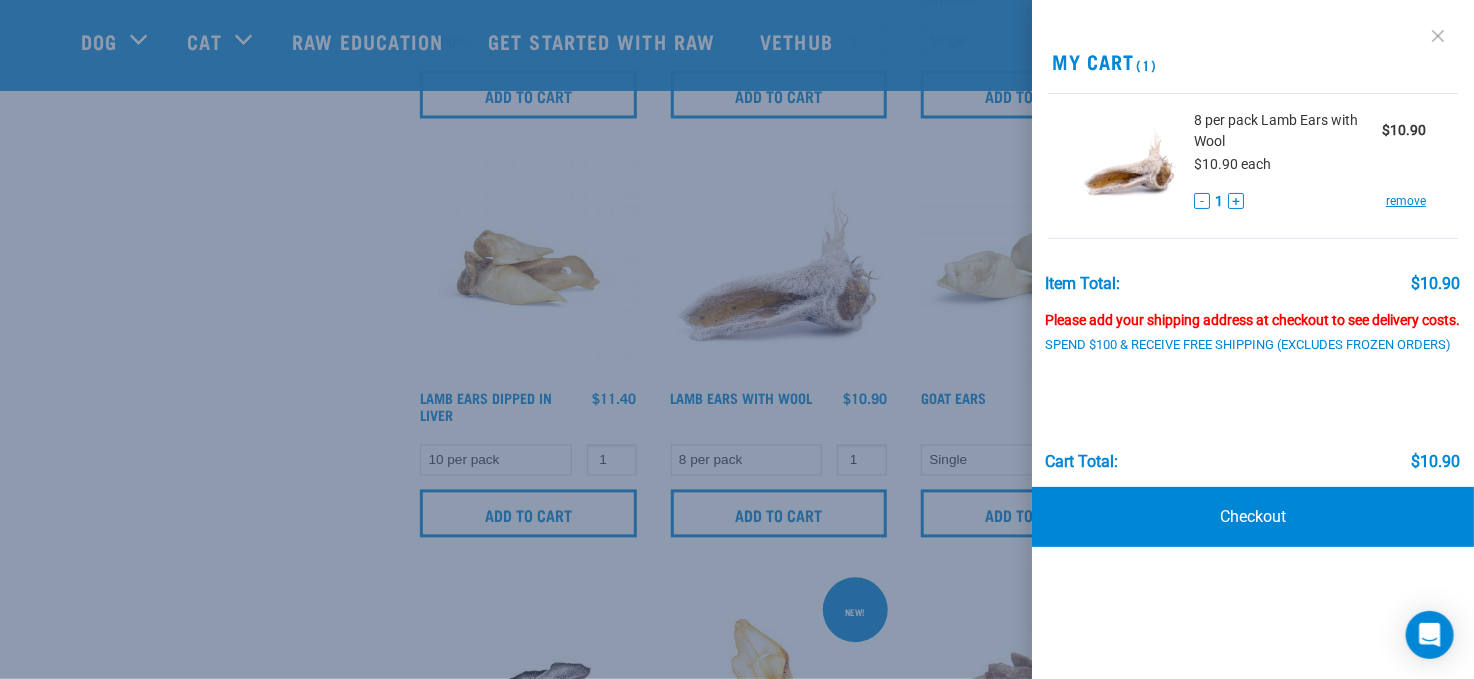 click at bounding box center (1438, 36) 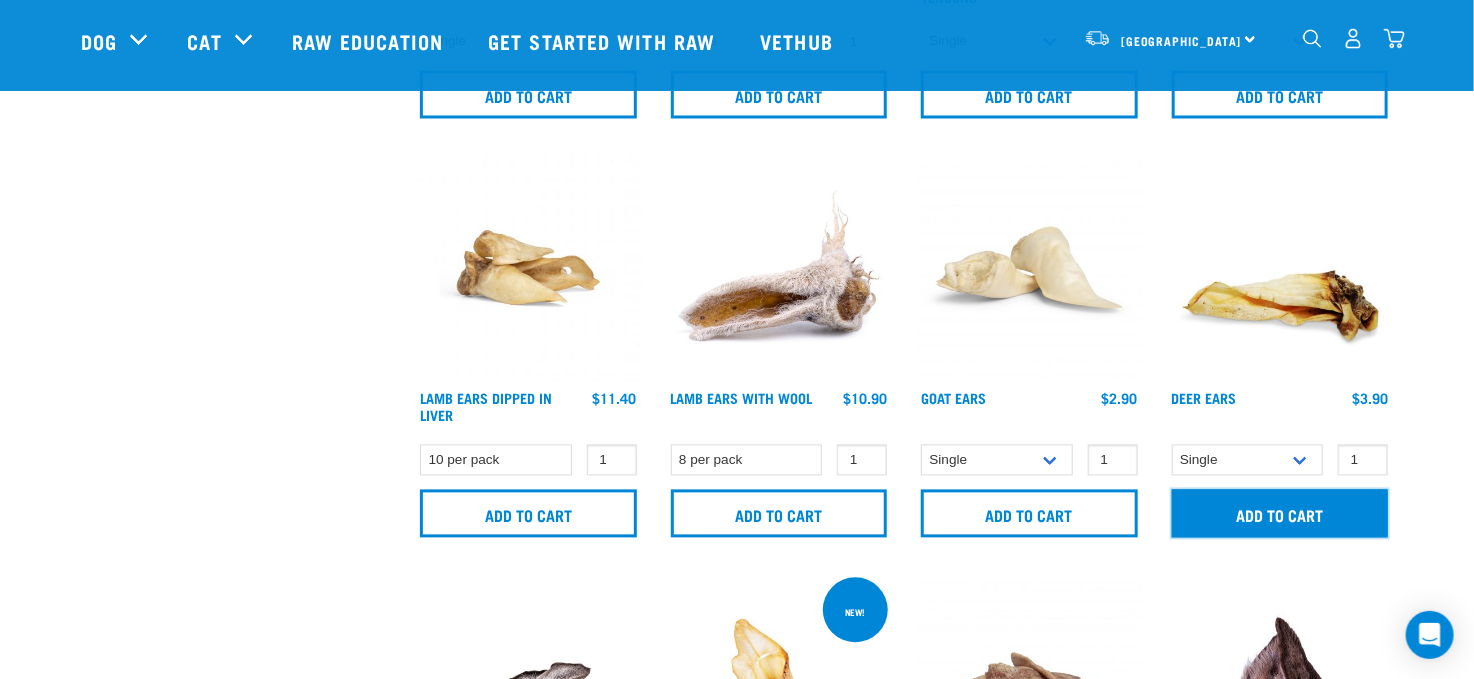 click on "Add to cart" at bounding box center (1280, 514) 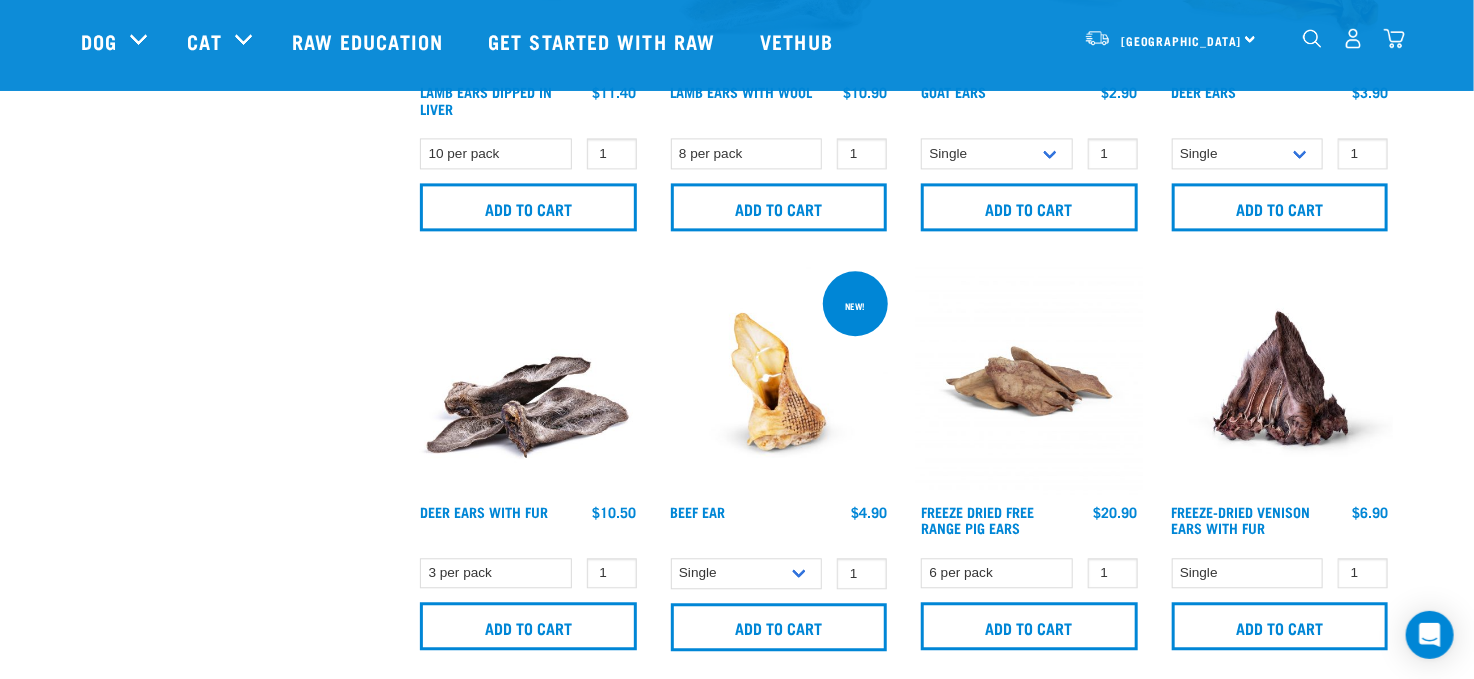 scroll, scrollTop: 2002, scrollLeft: 0, axis: vertical 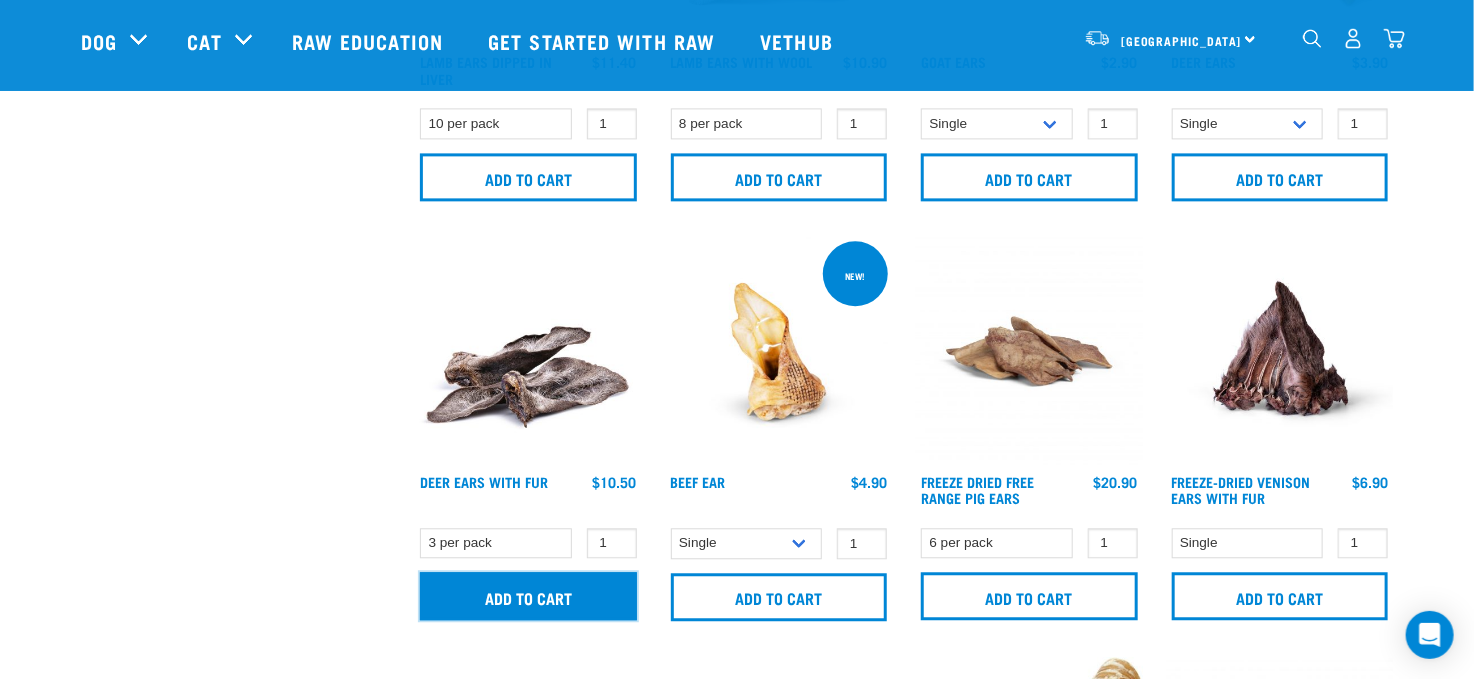 click on "Add to cart" at bounding box center (528, 596) 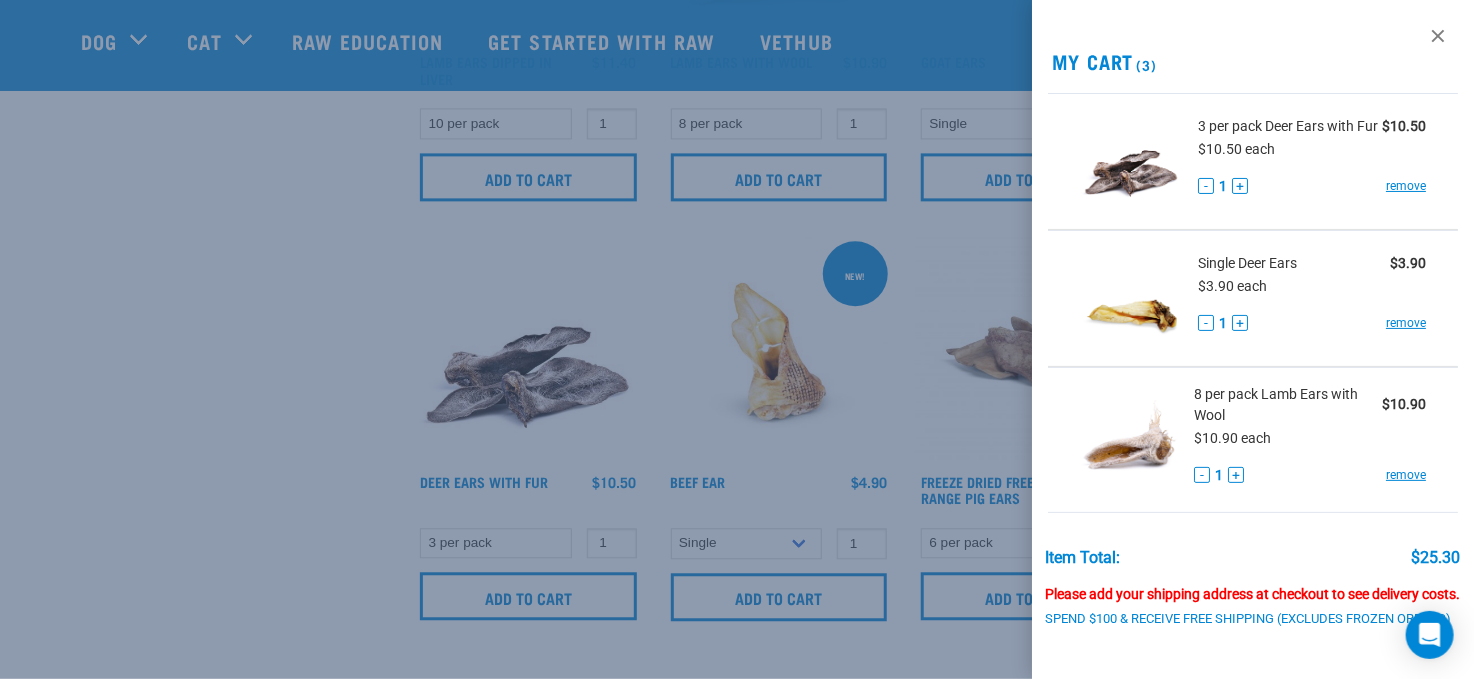 click at bounding box center [737, 339] 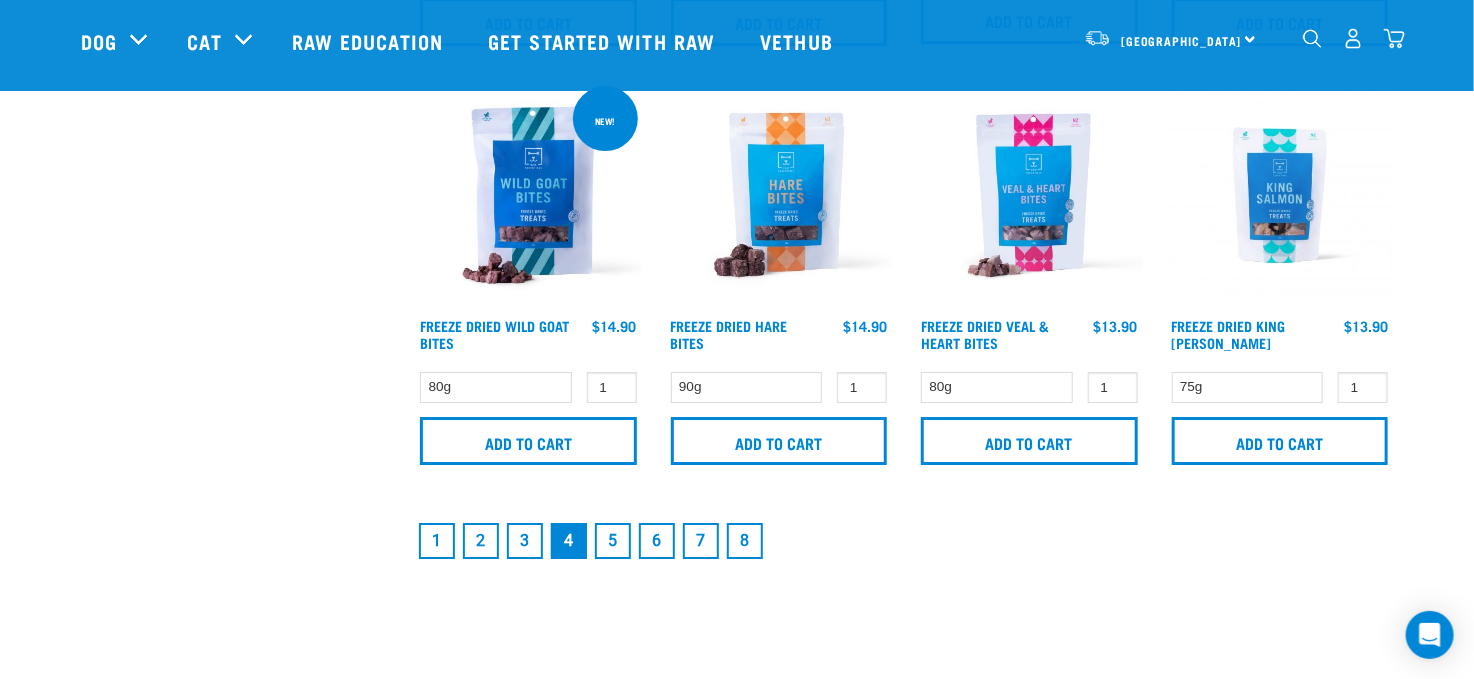 scroll, scrollTop: 3009, scrollLeft: 0, axis: vertical 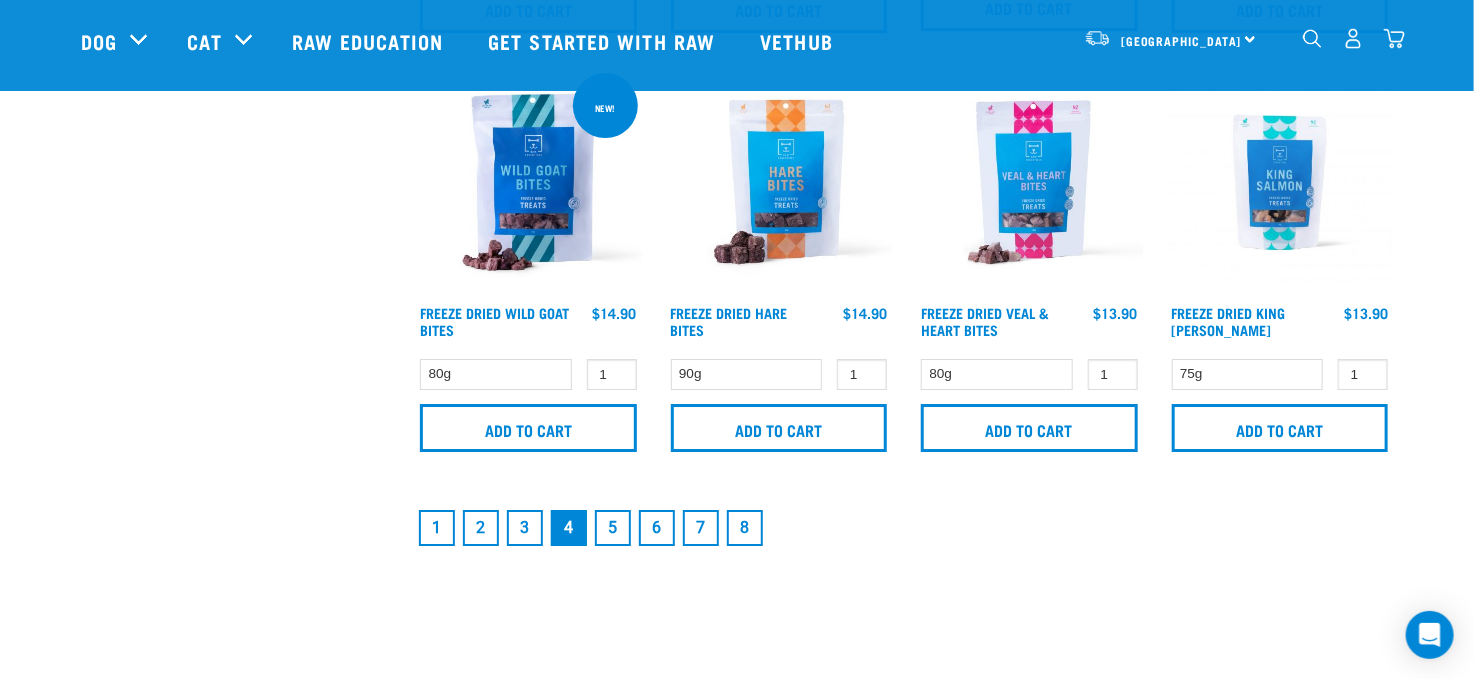 click on "5" at bounding box center (613, 528) 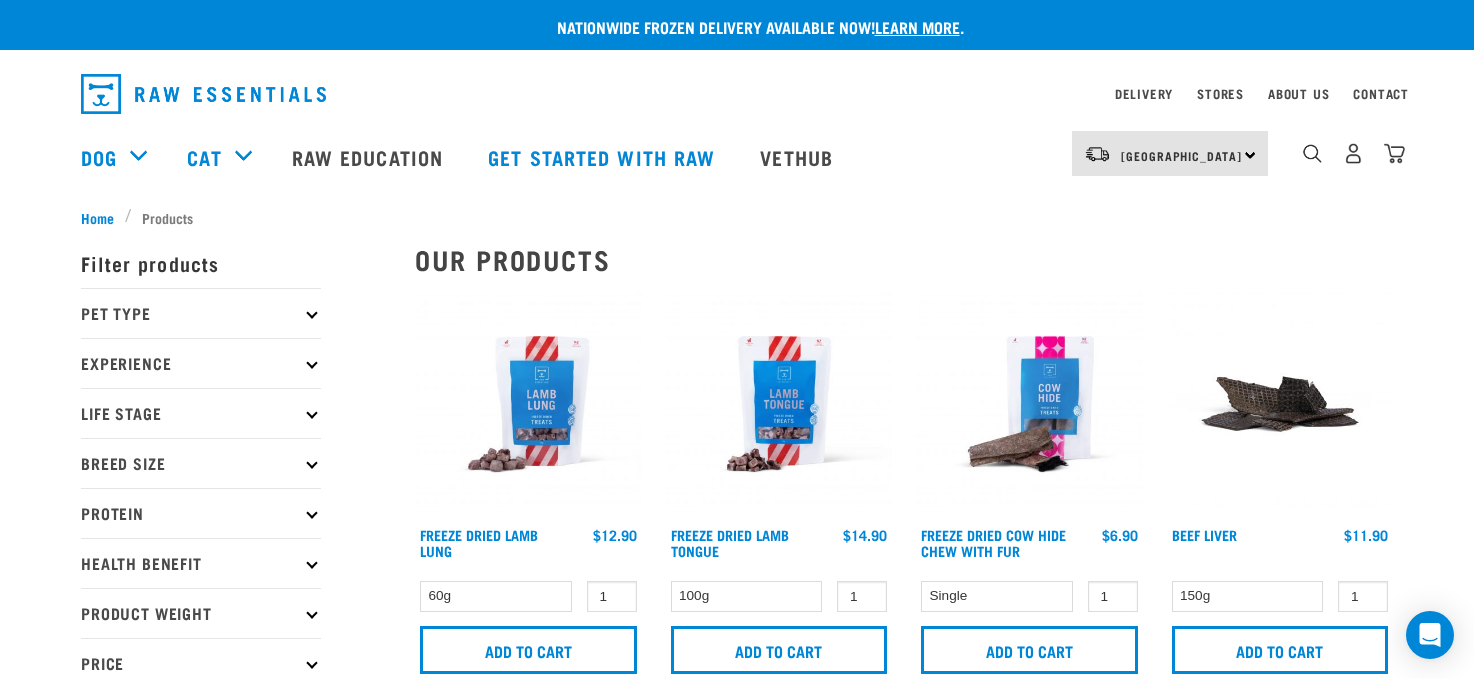 scroll, scrollTop: 0, scrollLeft: 0, axis: both 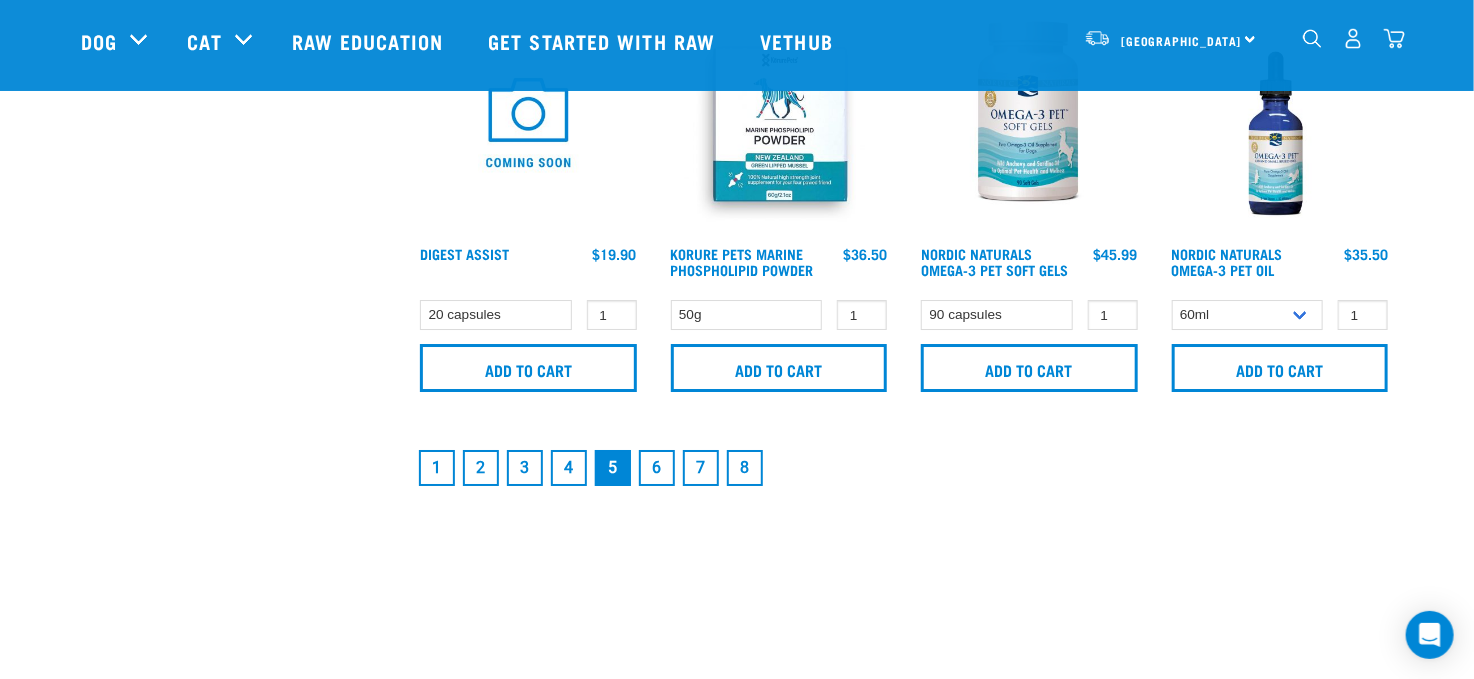 click on "6" at bounding box center [657, 468] 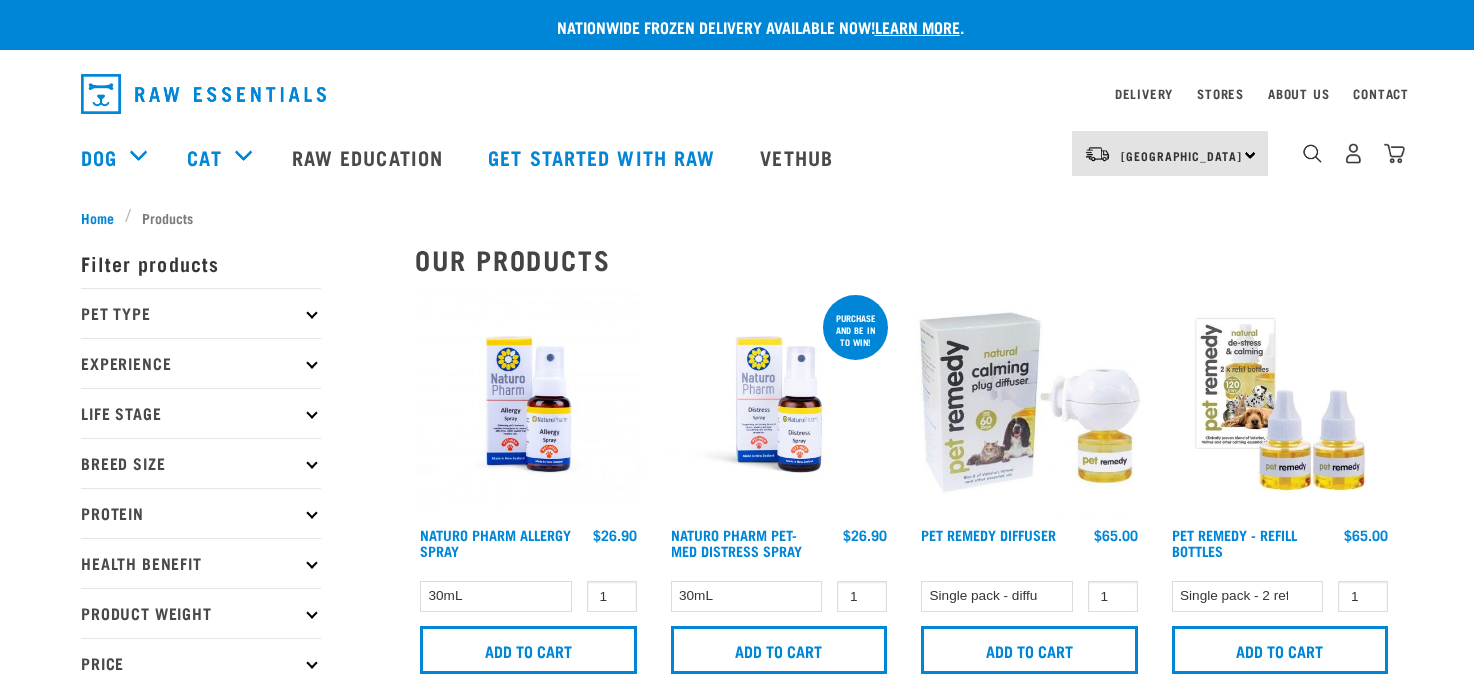 scroll, scrollTop: 0, scrollLeft: 0, axis: both 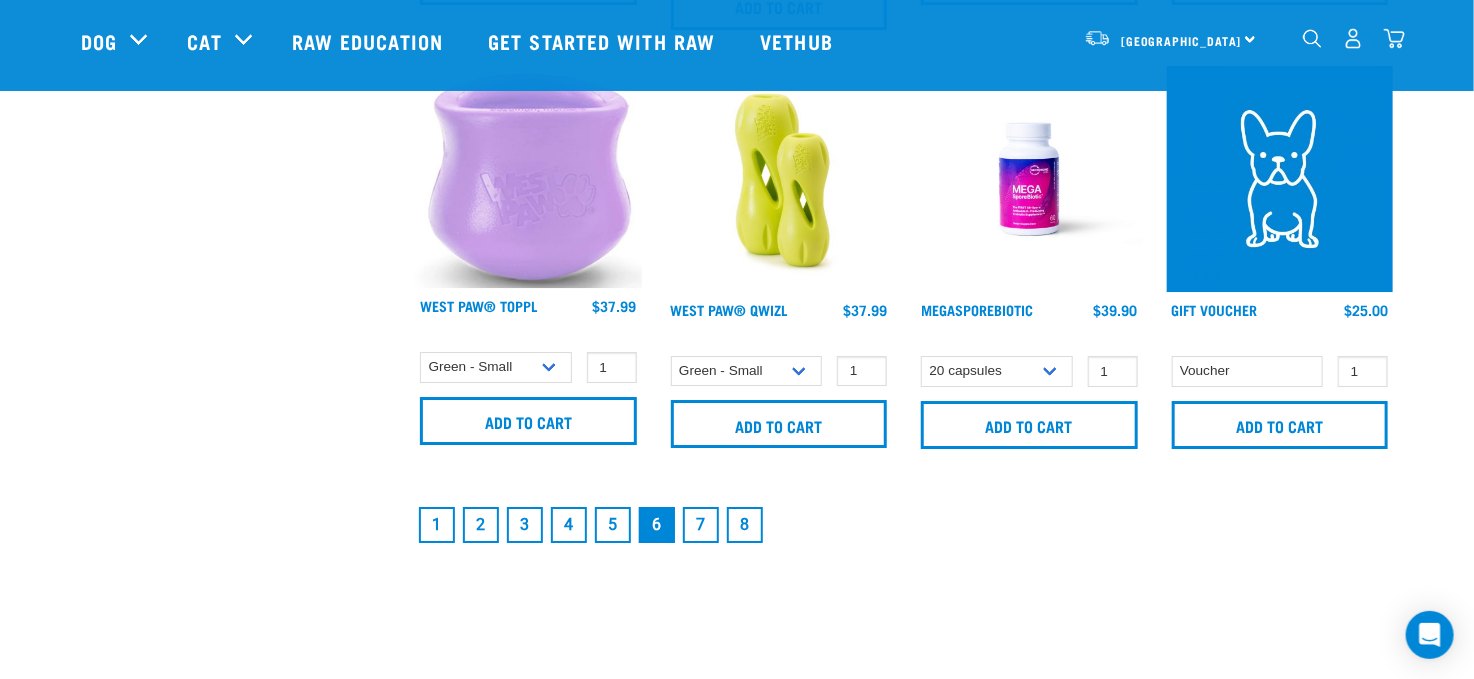 click on "7" at bounding box center [701, 525] 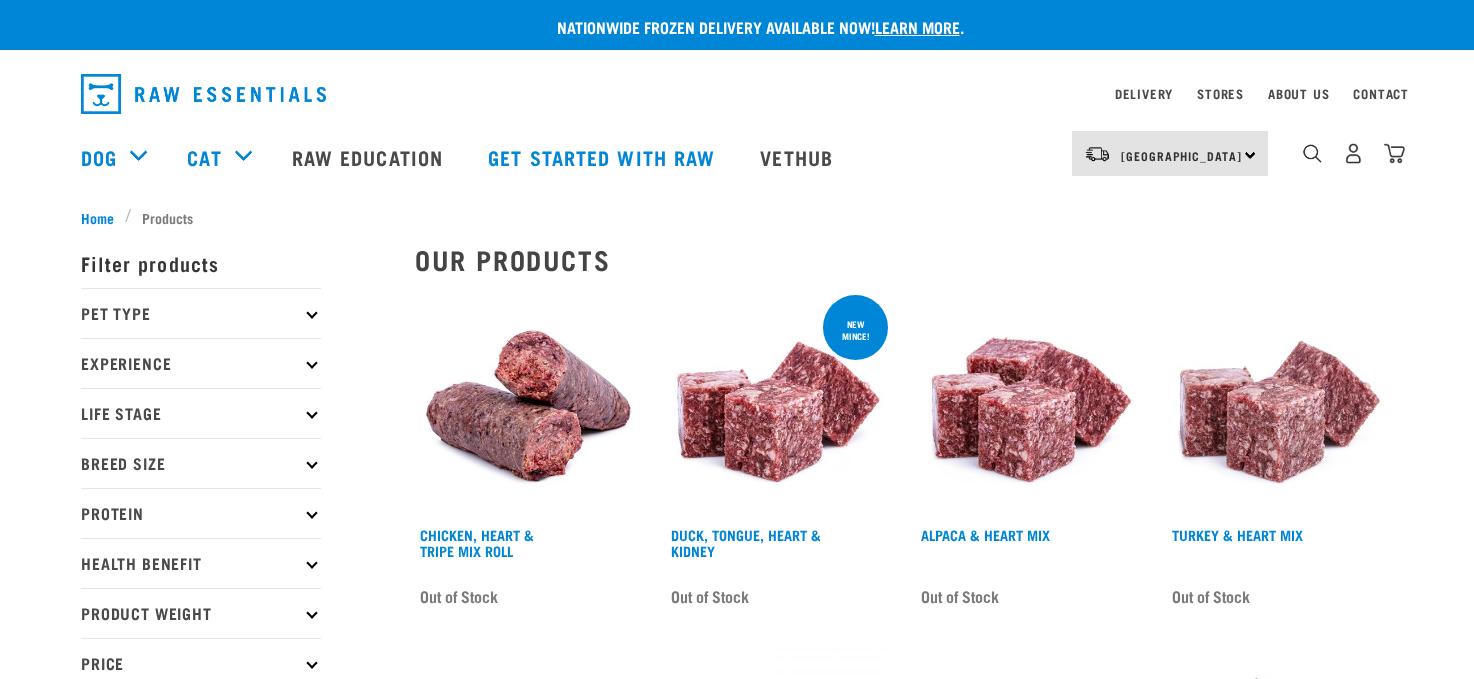 scroll, scrollTop: 0, scrollLeft: 0, axis: both 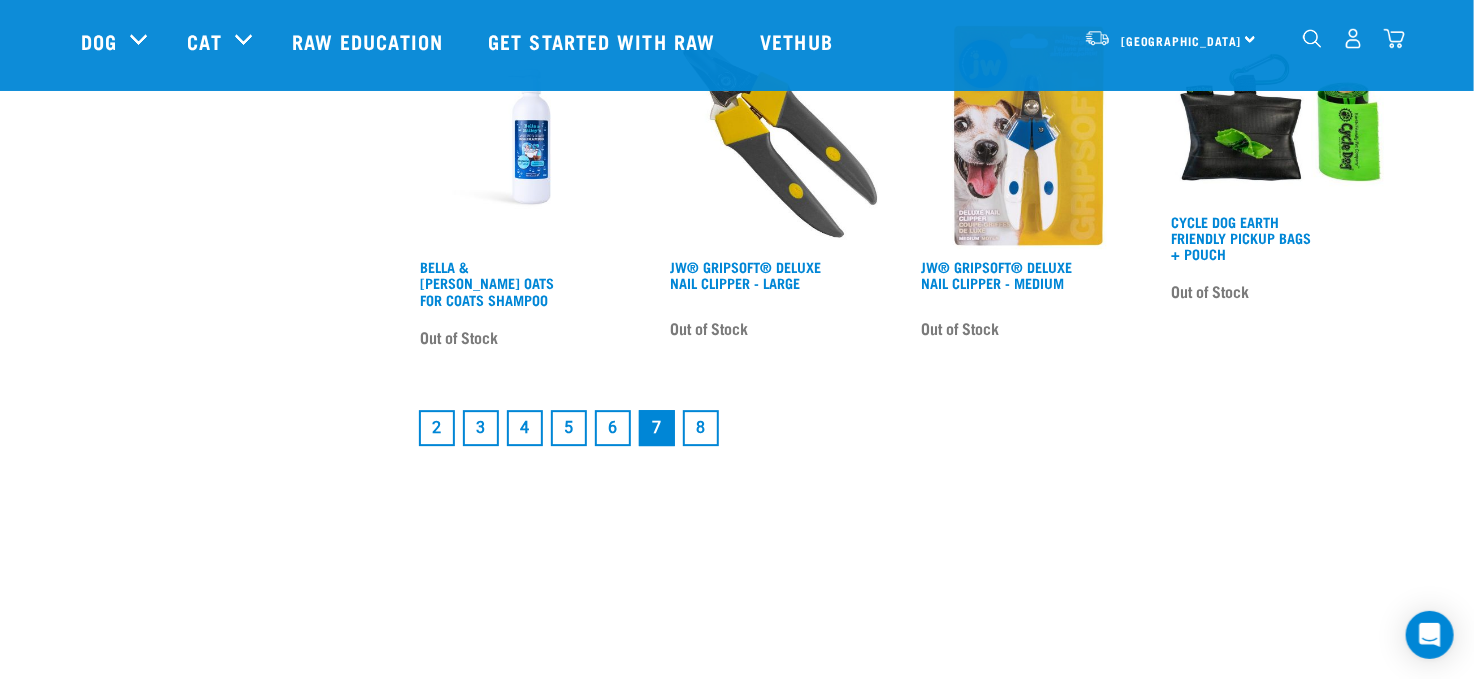 click on "4" at bounding box center [525, 428] 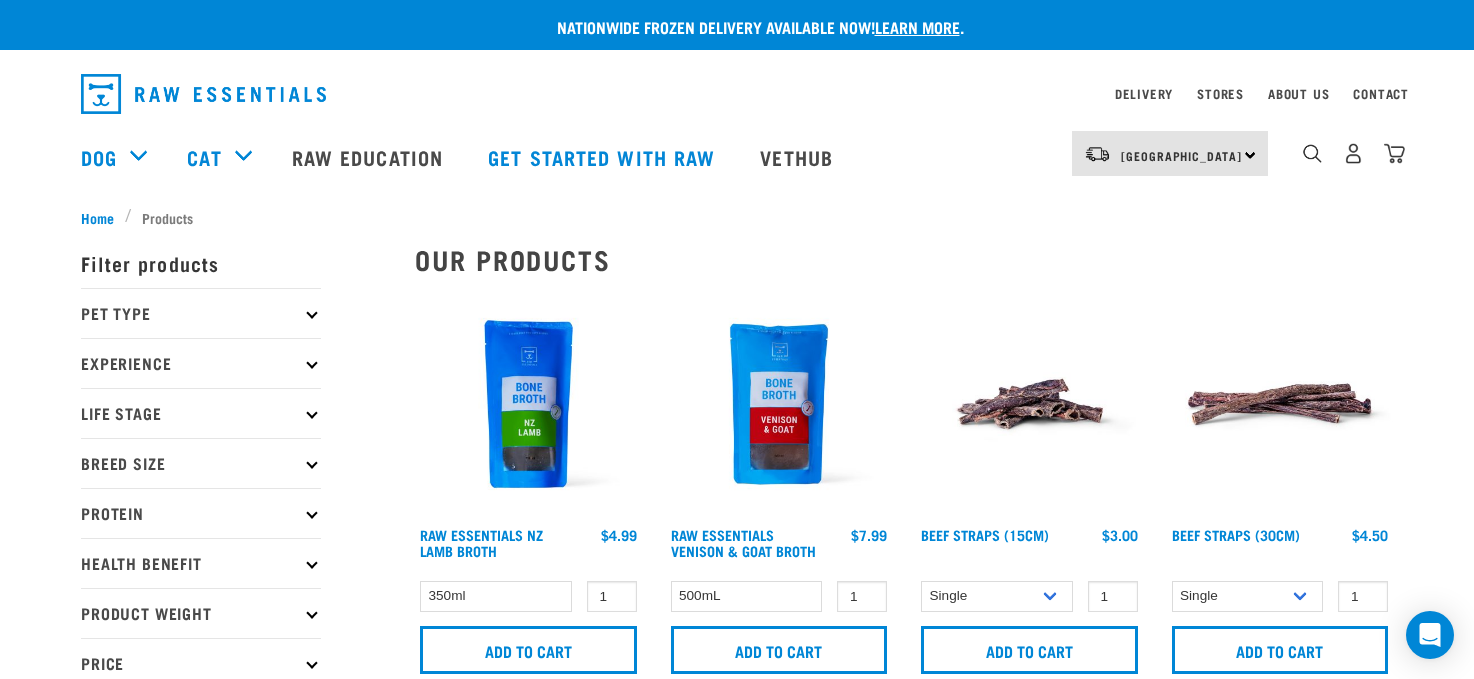 scroll, scrollTop: 0, scrollLeft: 0, axis: both 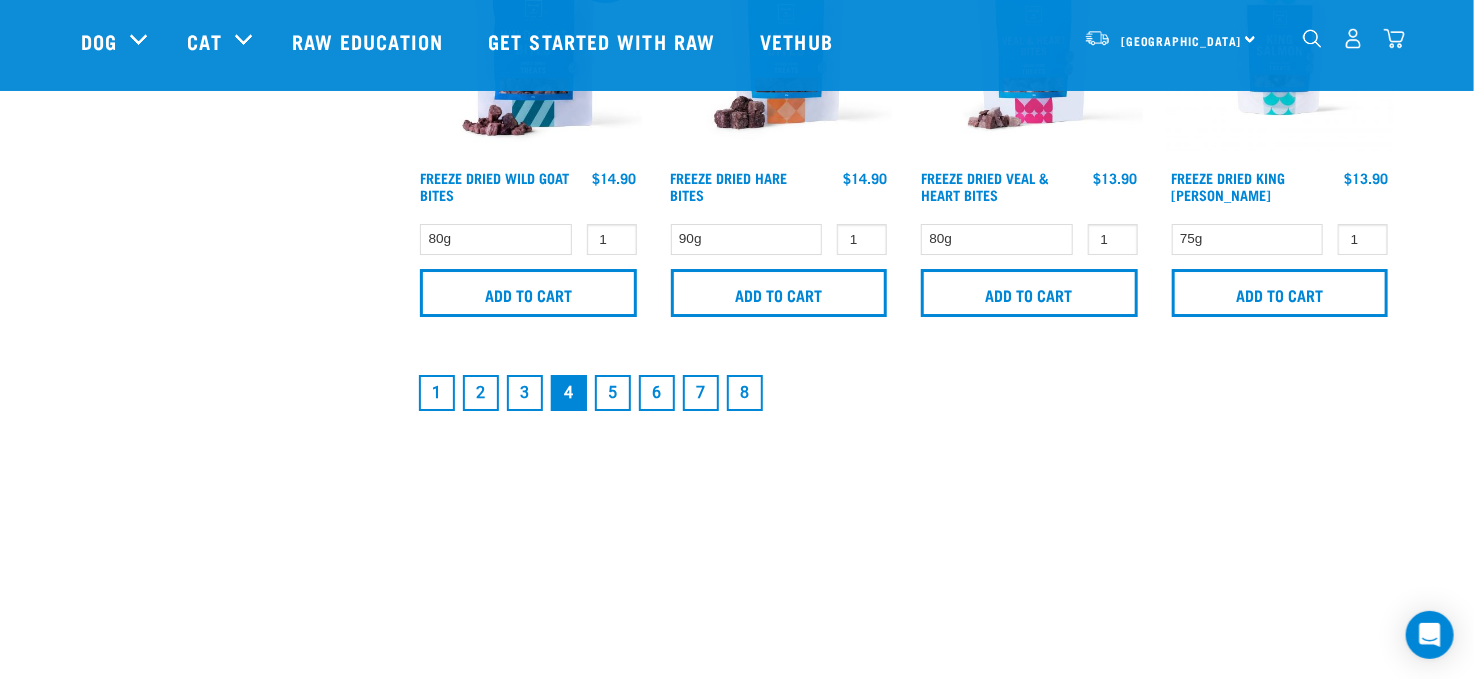 click on "5" at bounding box center (613, 393) 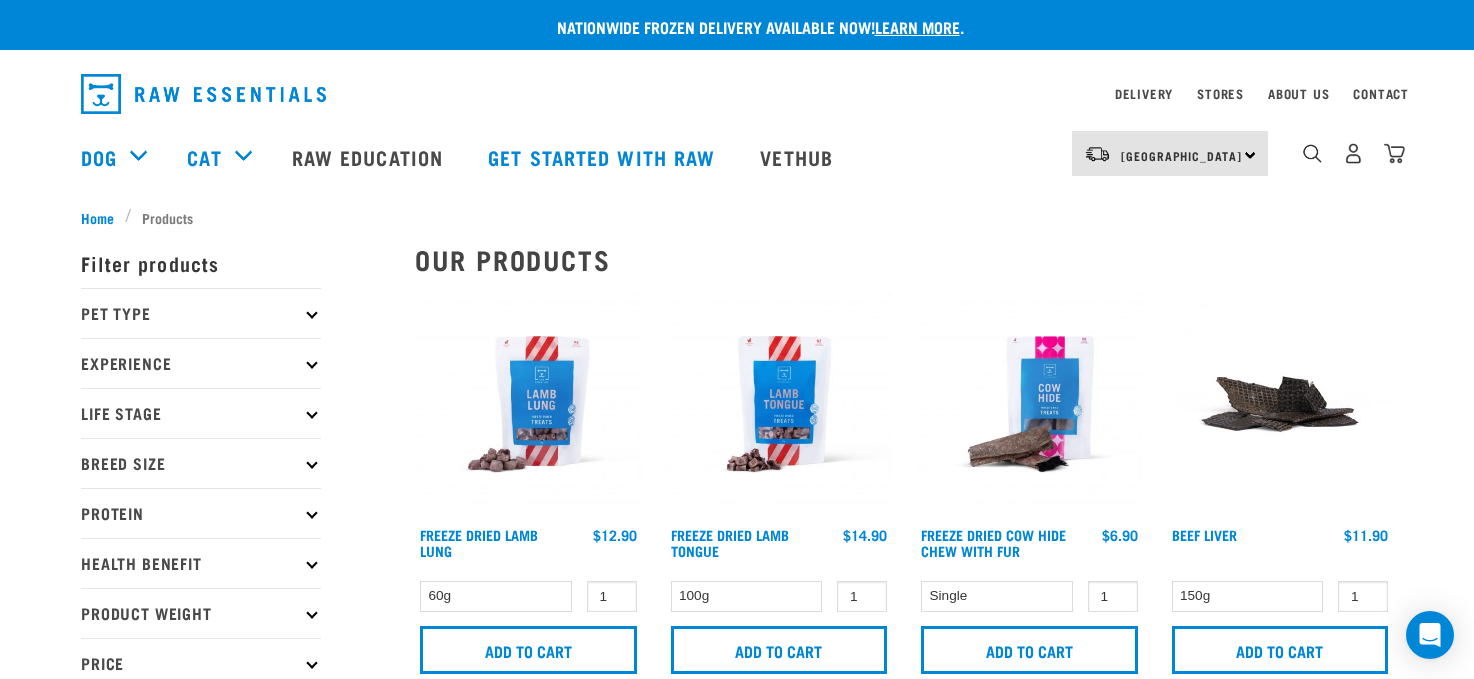 scroll, scrollTop: 0, scrollLeft: 0, axis: both 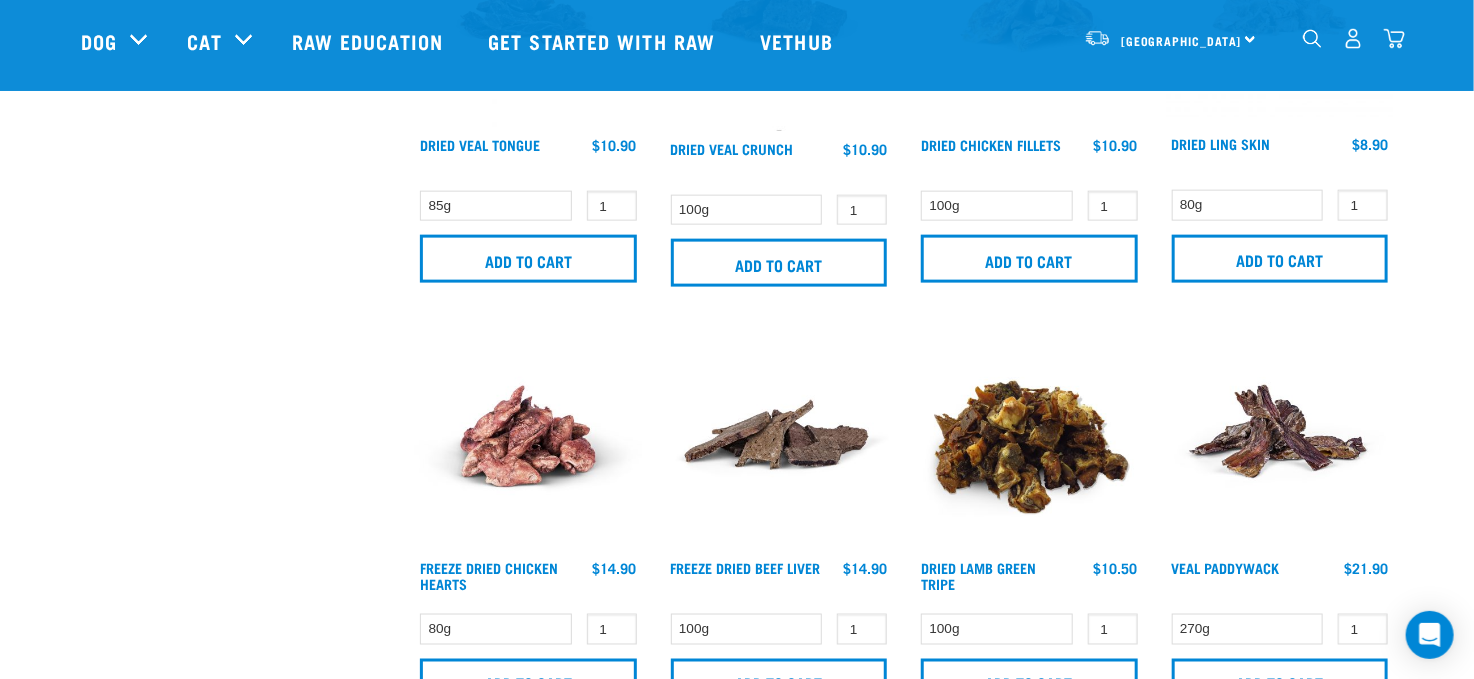 click on "×
Filter products
Pet Type
Dog
Cat
Experience
New Raw Feeder
Experienced Raw Feeder
Life Stage
Cat" at bounding box center (236, 756) 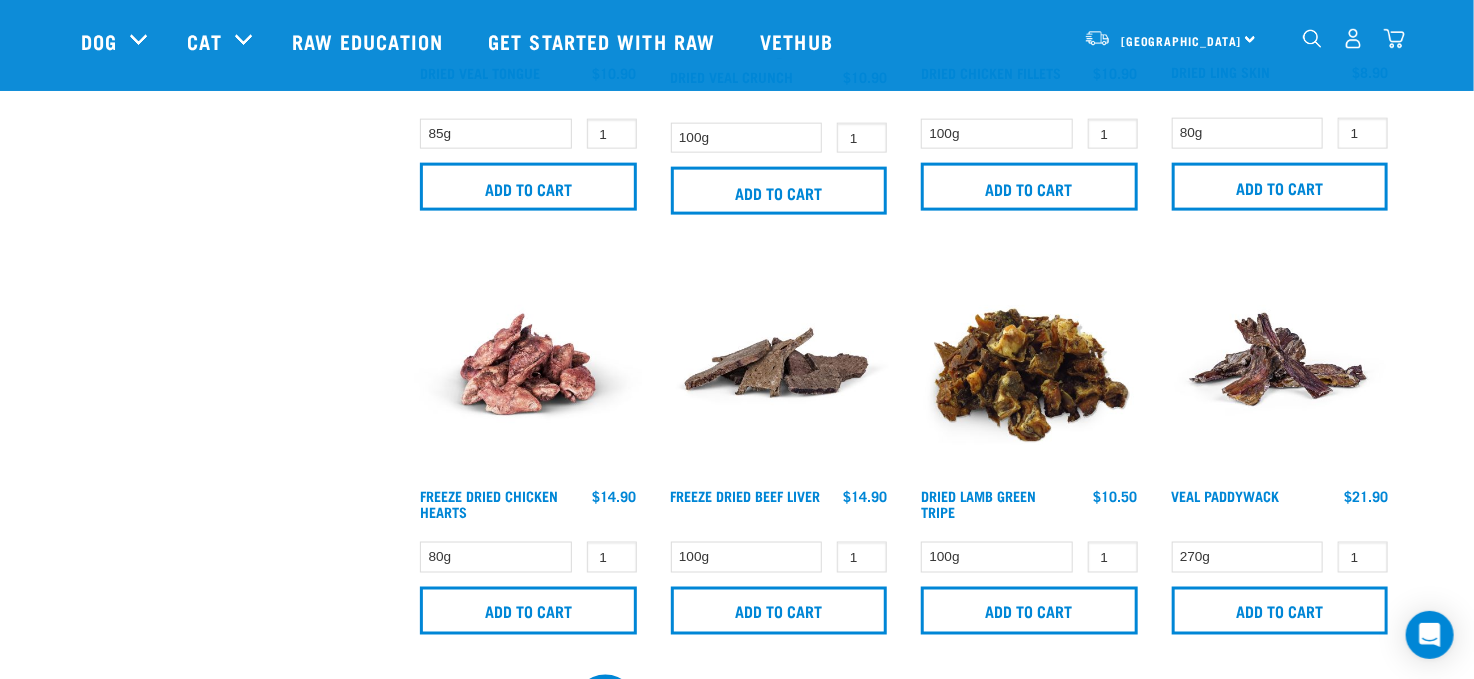 scroll, scrollTop: 1164, scrollLeft: 0, axis: vertical 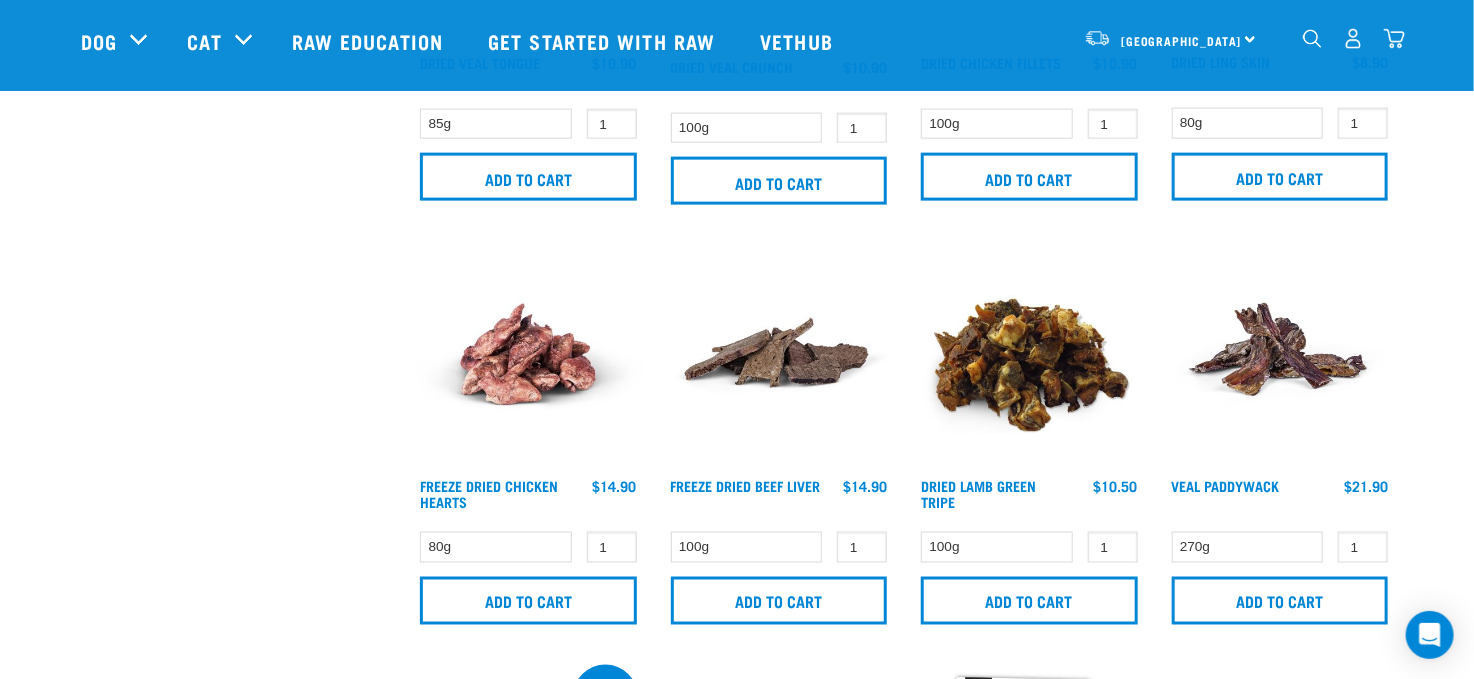 click at bounding box center (1312, 38) 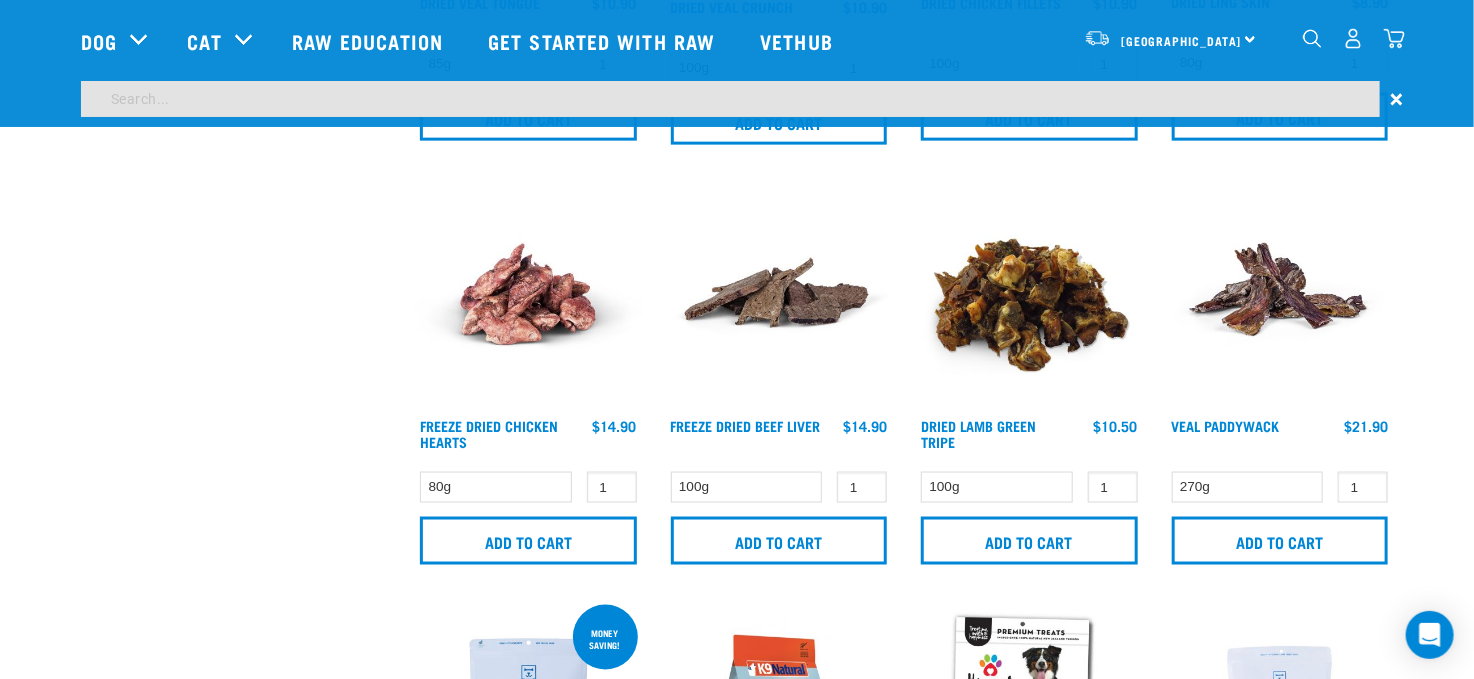 scroll, scrollTop: 1104, scrollLeft: 0, axis: vertical 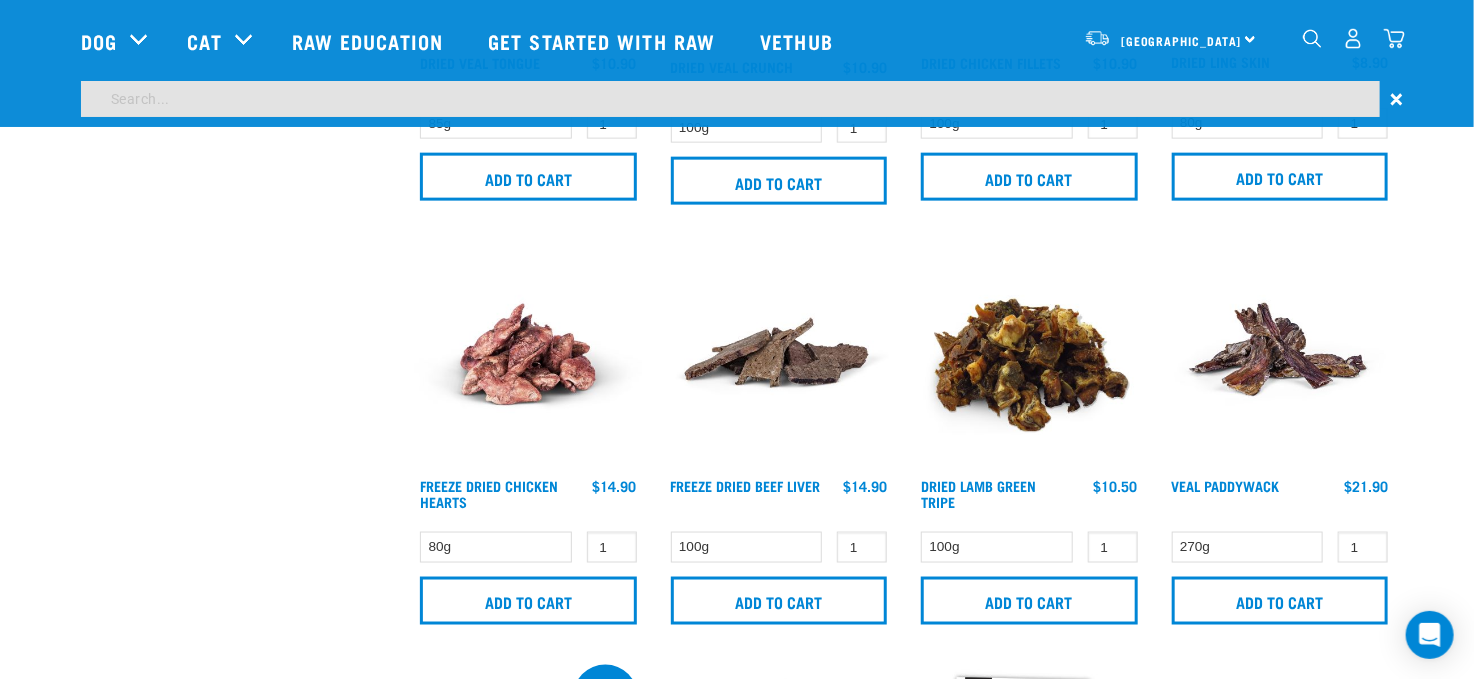 click at bounding box center (730, 99) 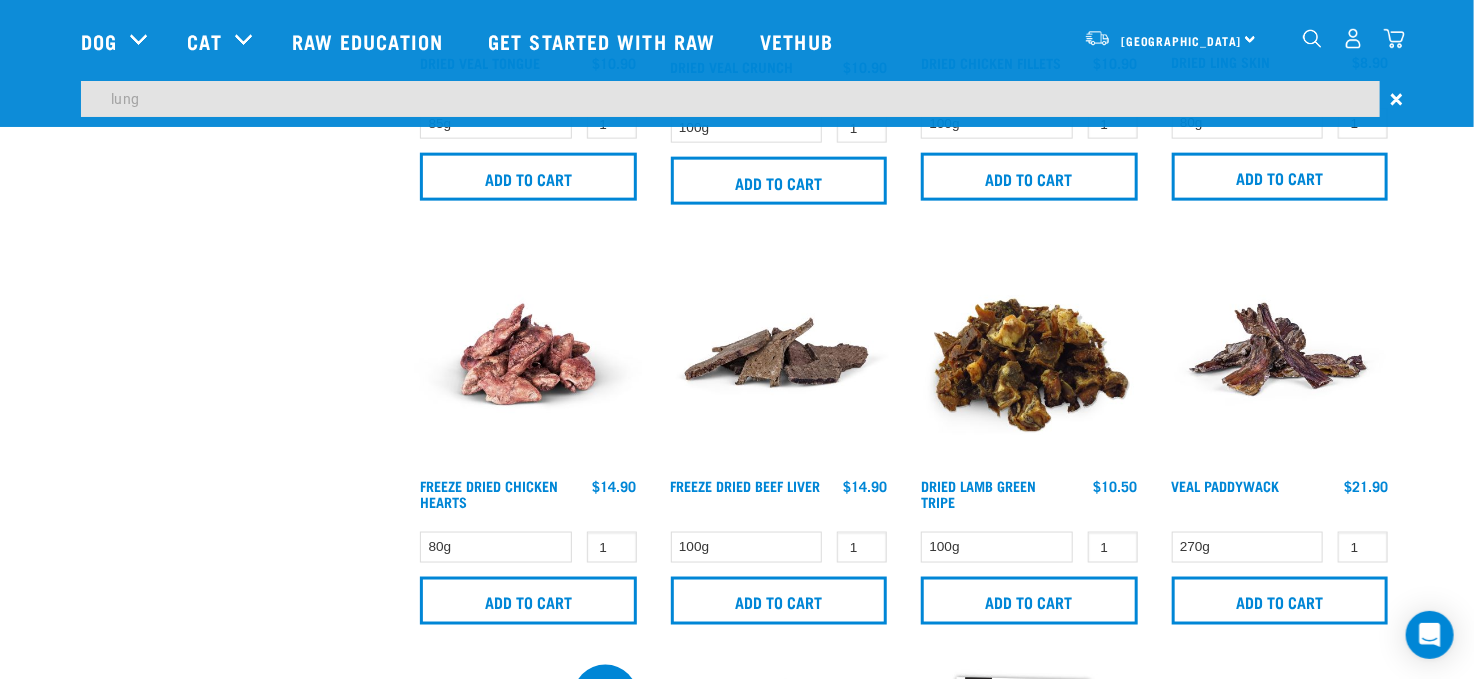 type on "lung" 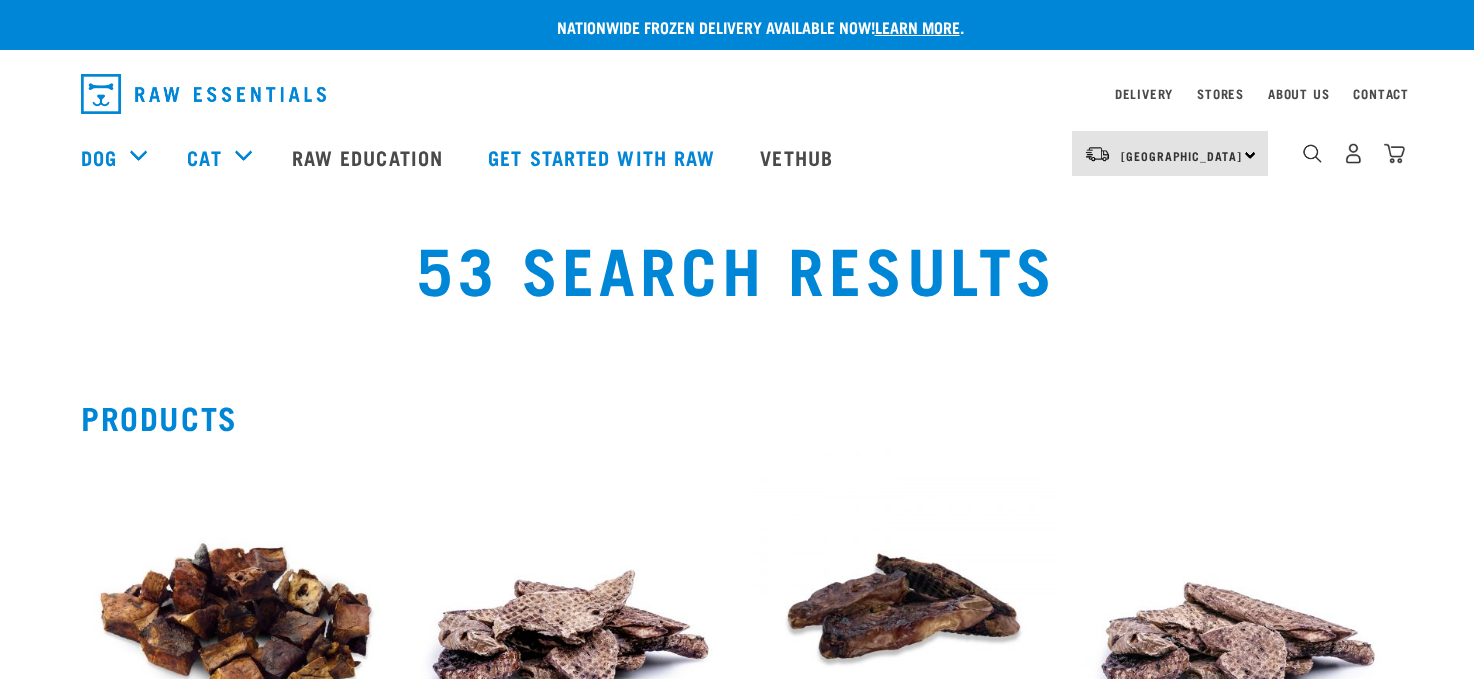 scroll, scrollTop: 0, scrollLeft: 0, axis: both 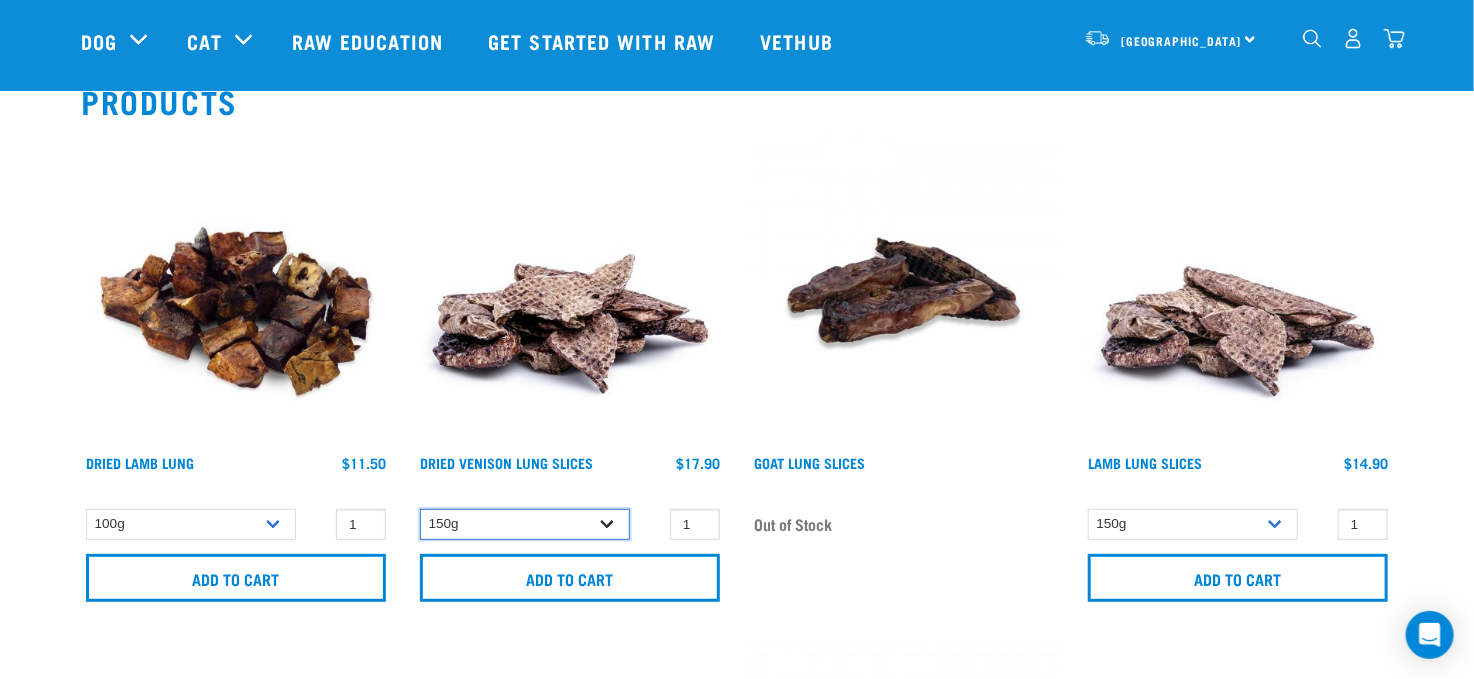 click on "150g" at bounding box center [525, 524] 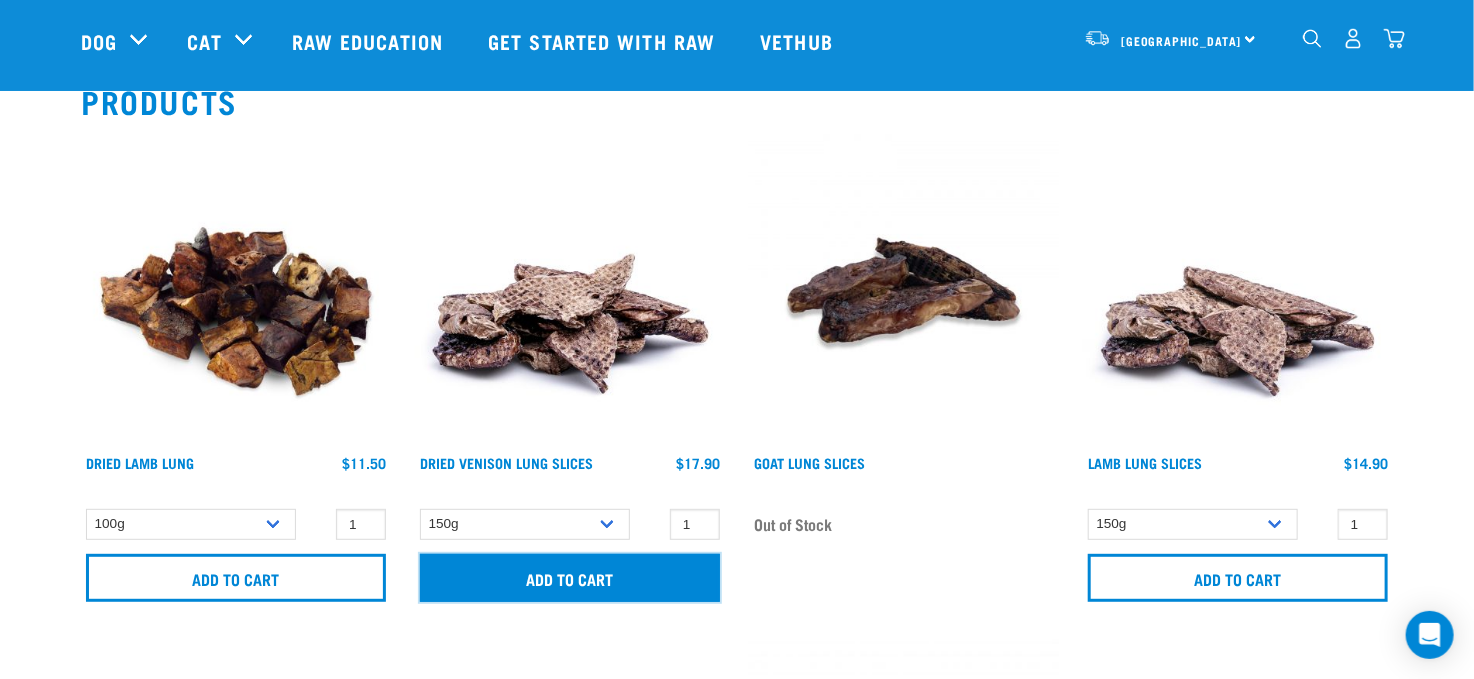 click on "Add to cart" at bounding box center [570, 578] 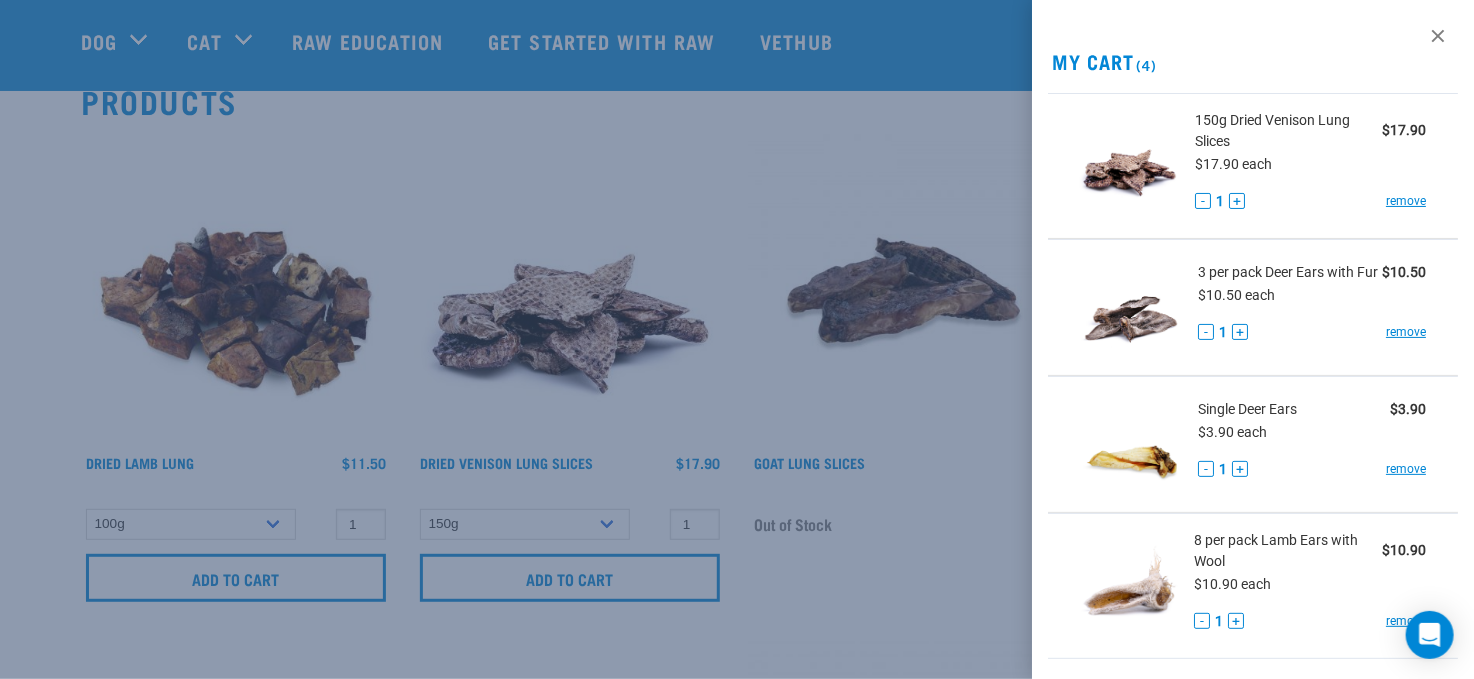 click at bounding box center [737, 339] 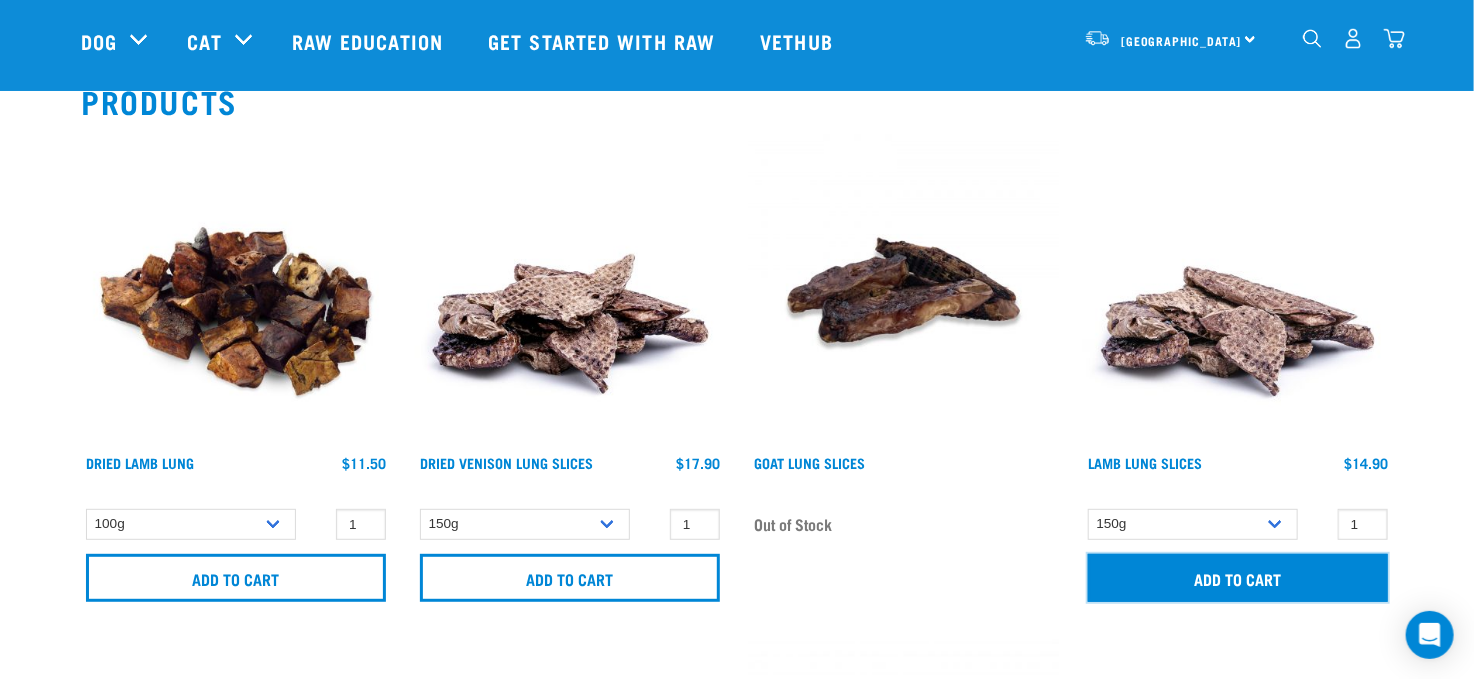 click on "Add to cart" at bounding box center (1238, 578) 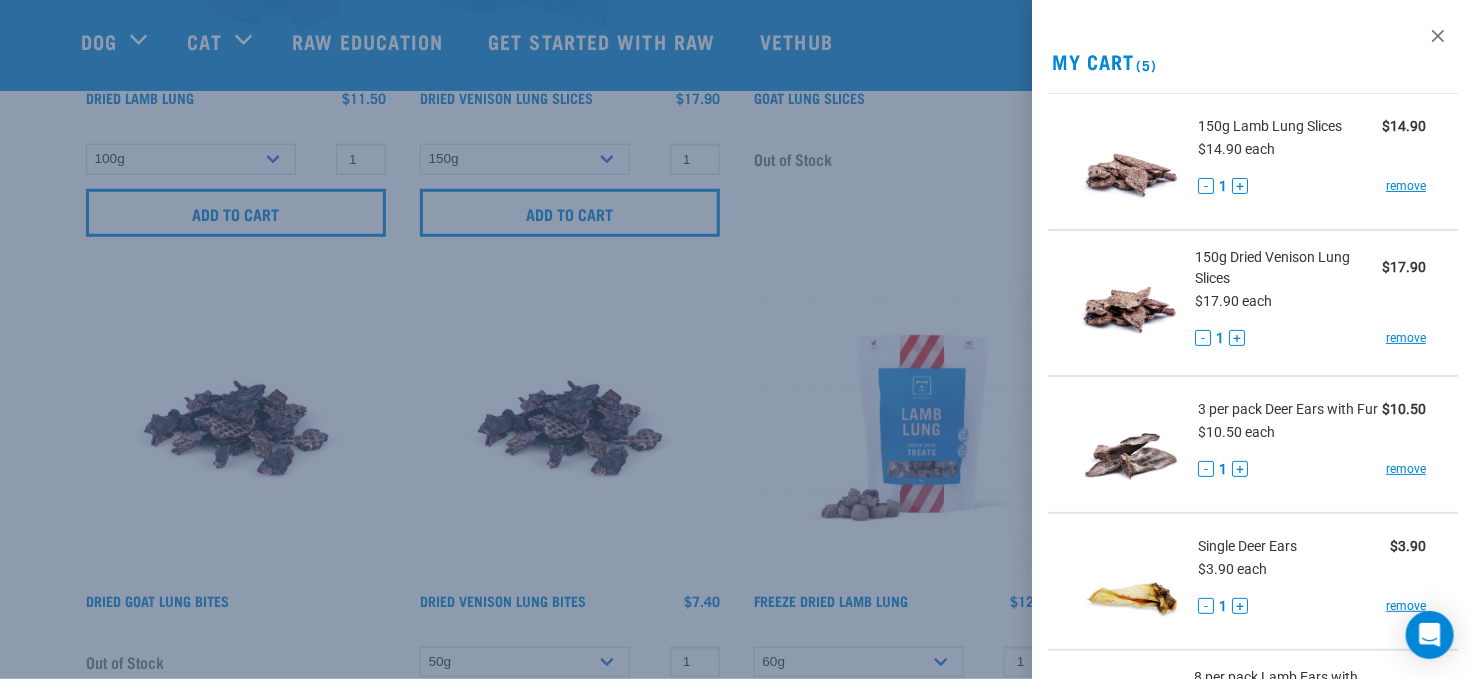 scroll, scrollTop: 537, scrollLeft: 0, axis: vertical 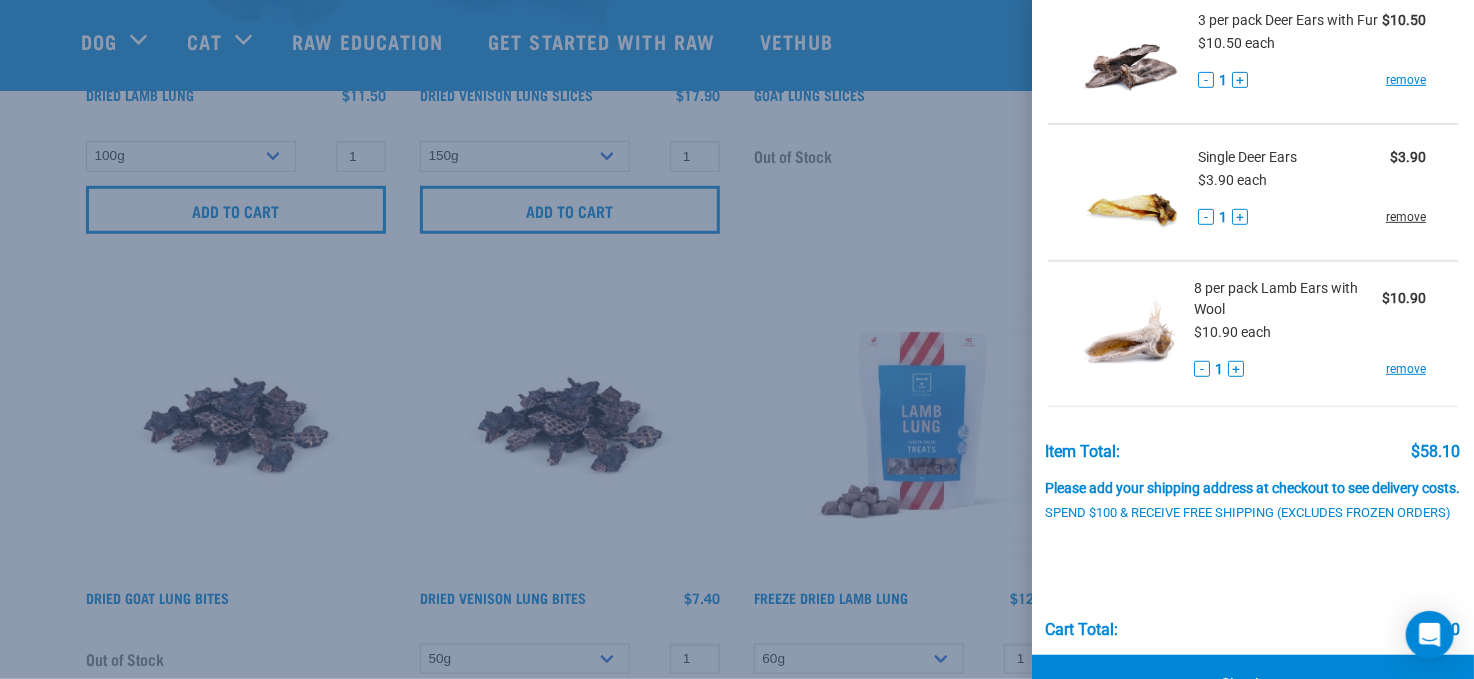 click on "remove" at bounding box center (1406, 217) 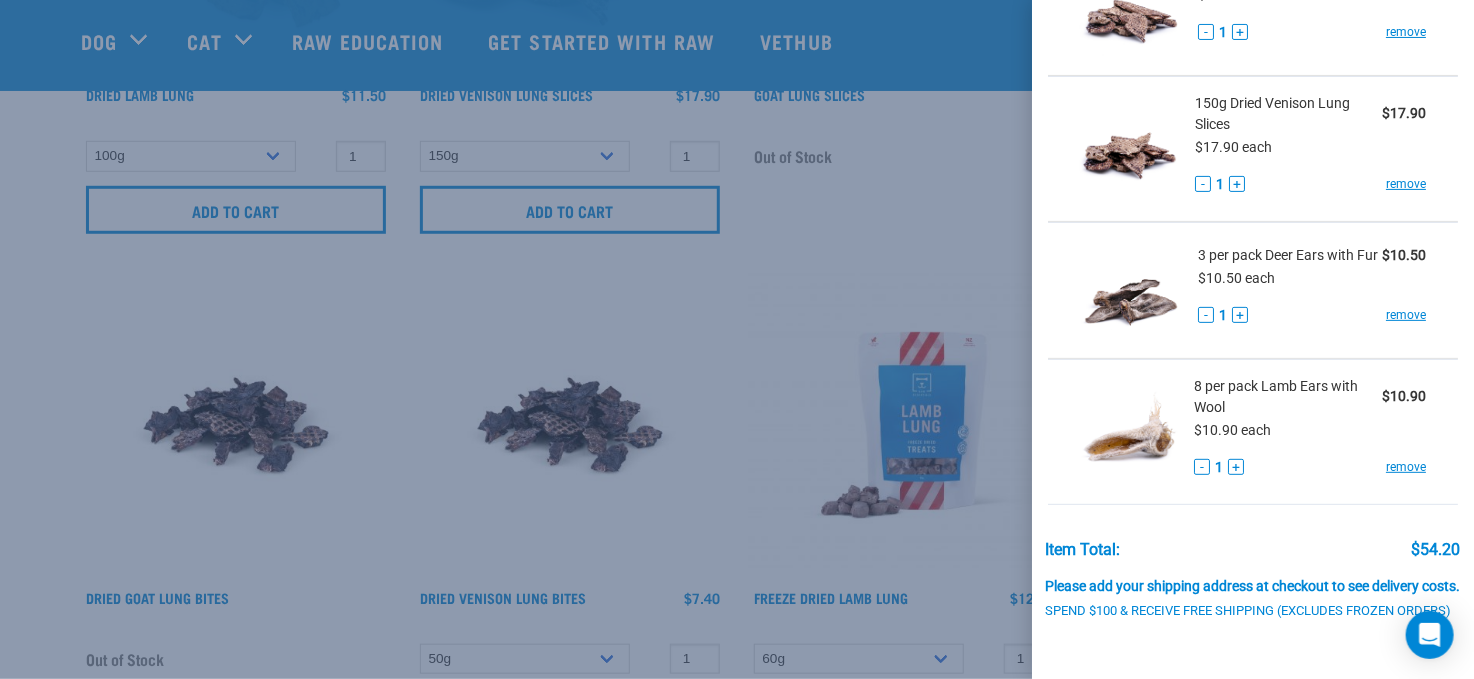 scroll, scrollTop: 158, scrollLeft: 0, axis: vertical 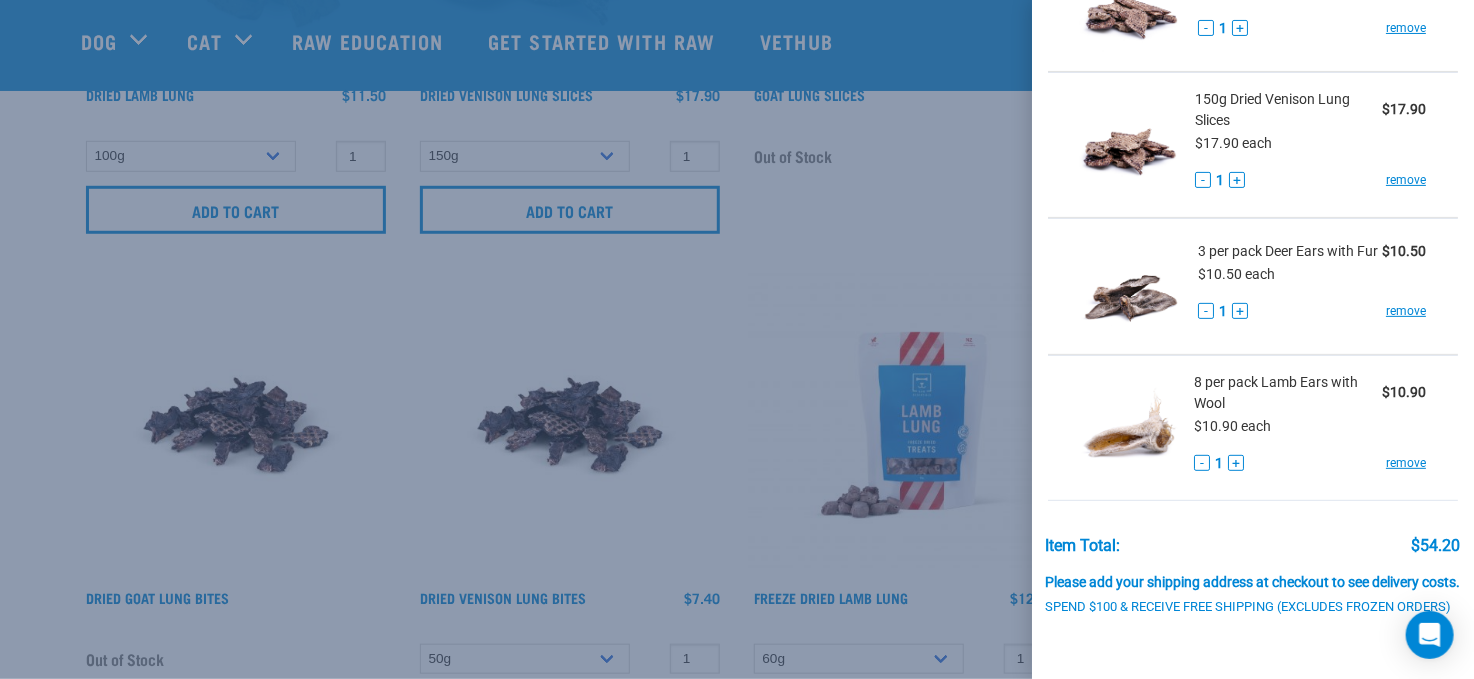 click at bounding box center [737, 339] 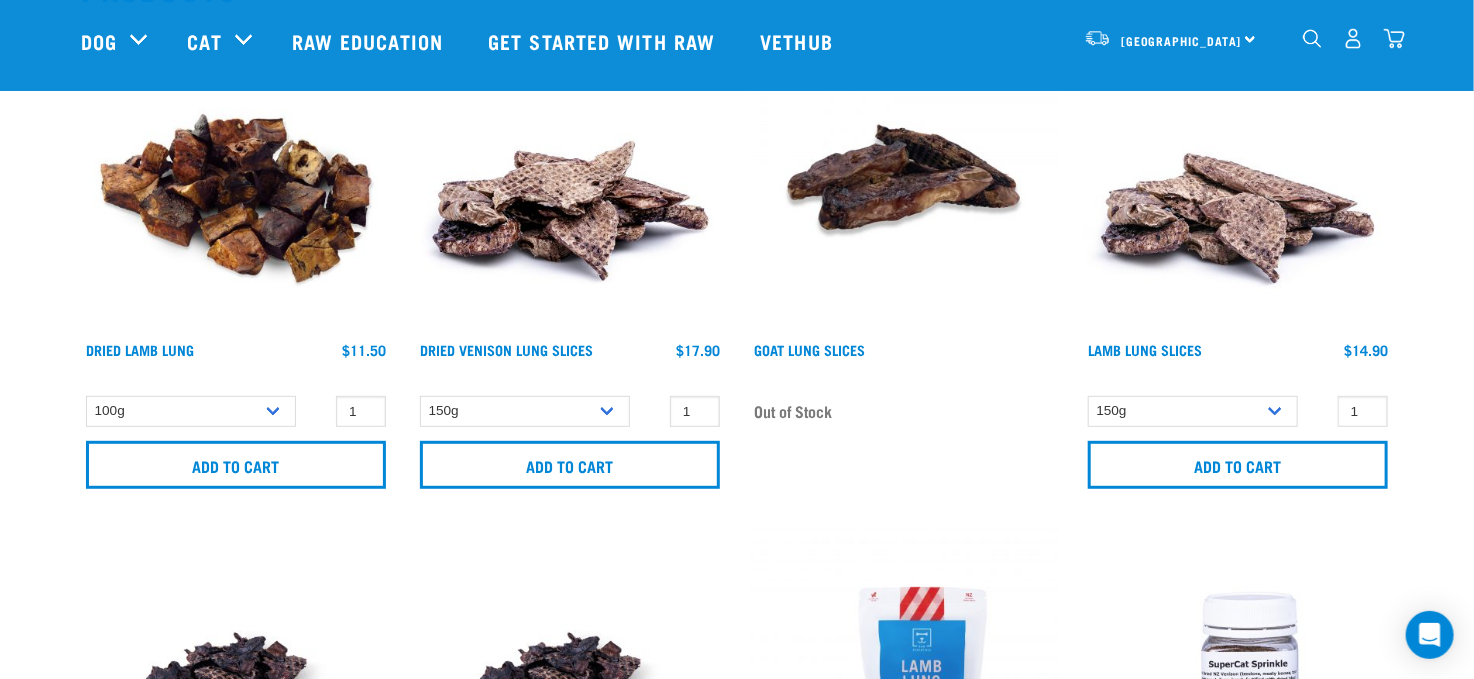 scroll, scrollTop: 289, scrollLeft: 0, axis: vertical 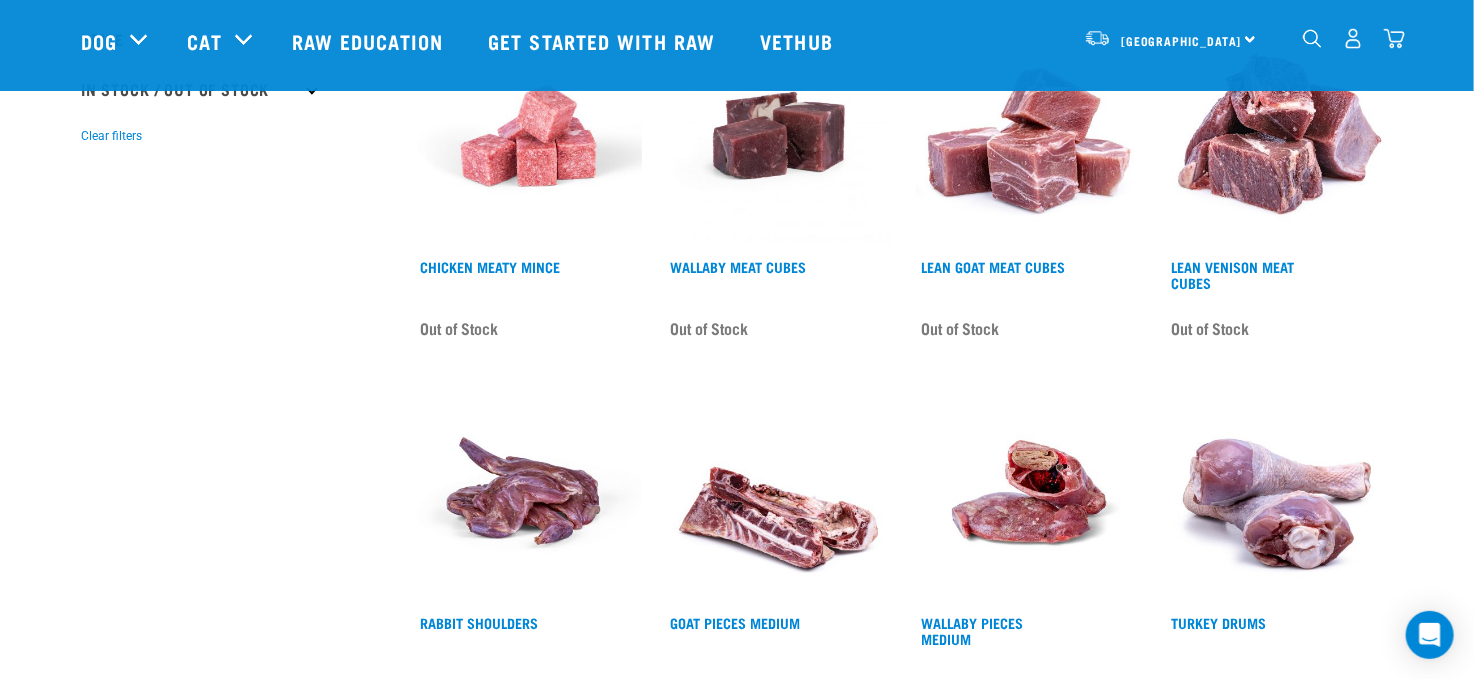 click at bounding box center (1394, 38) 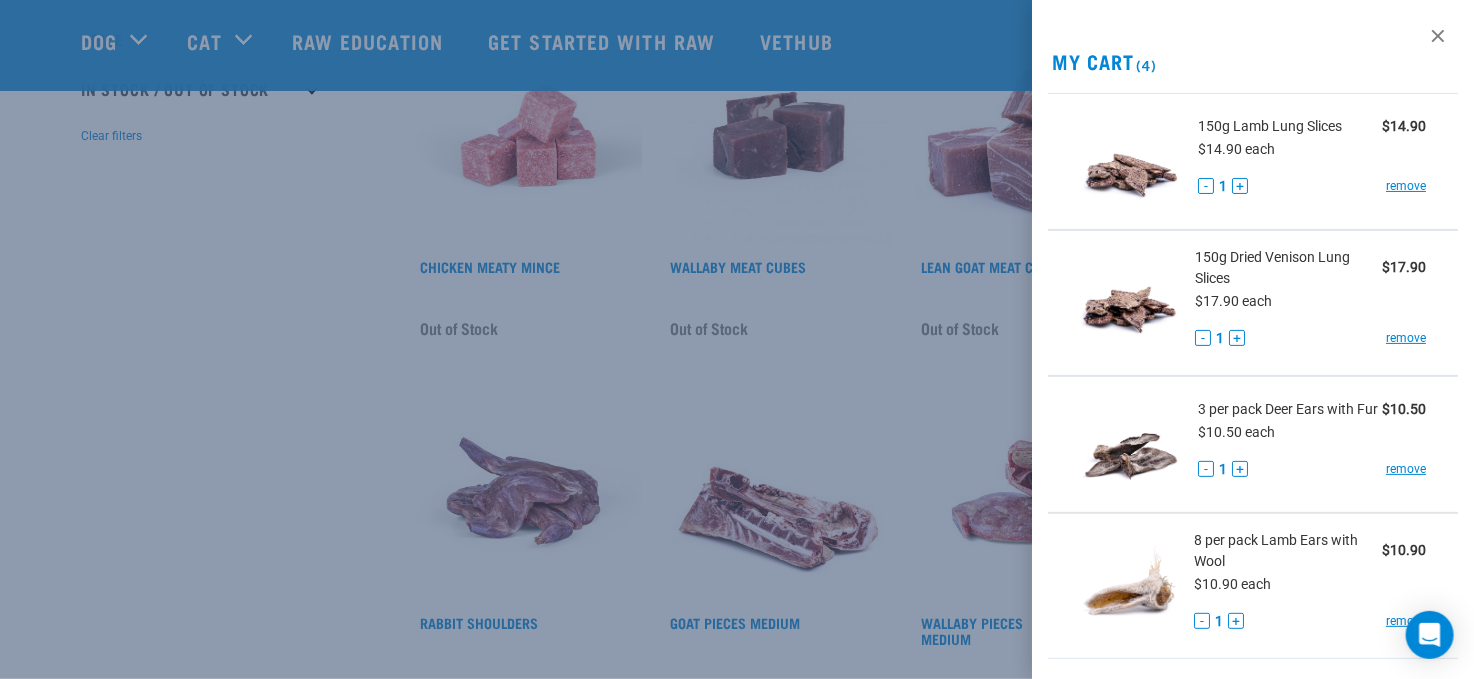 scroll, scrollTop: 349, scrollLeft: 0, axis: vertical 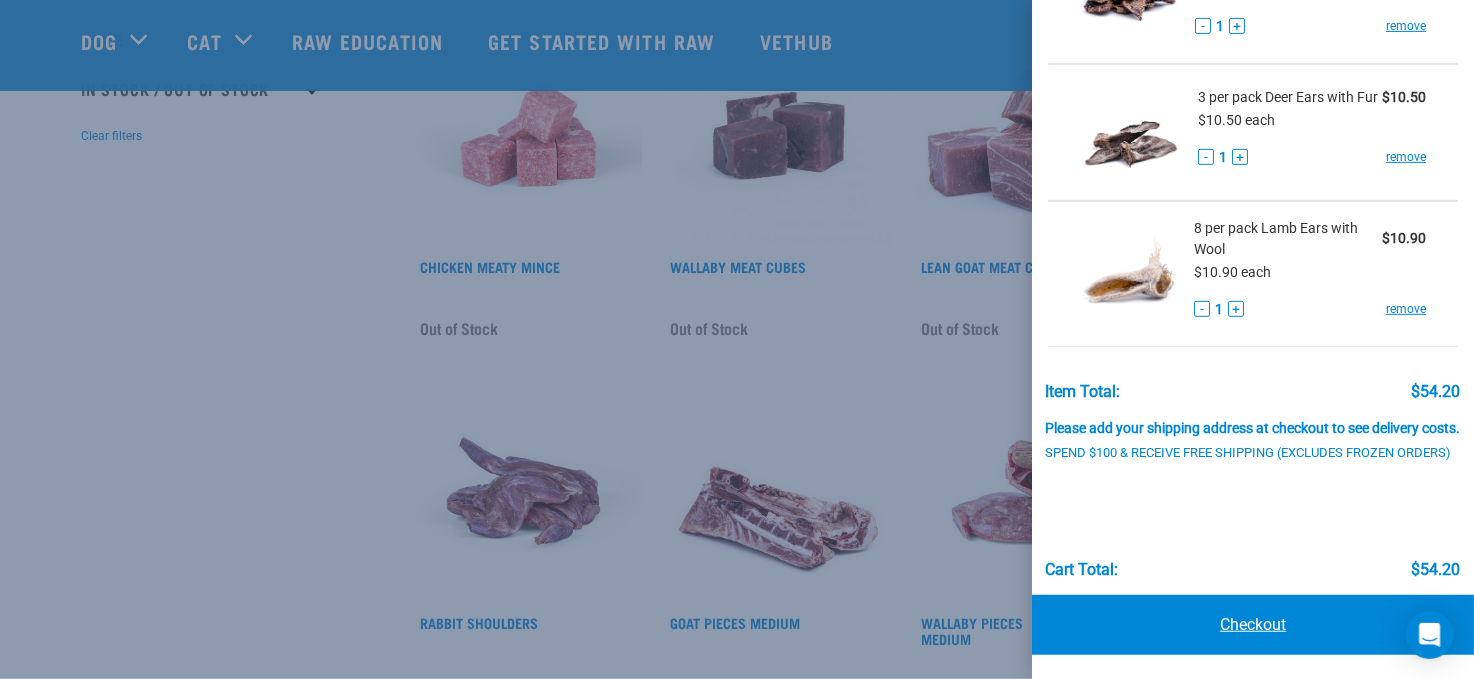 click on "Checkout" at bounding box center (1253, 625) 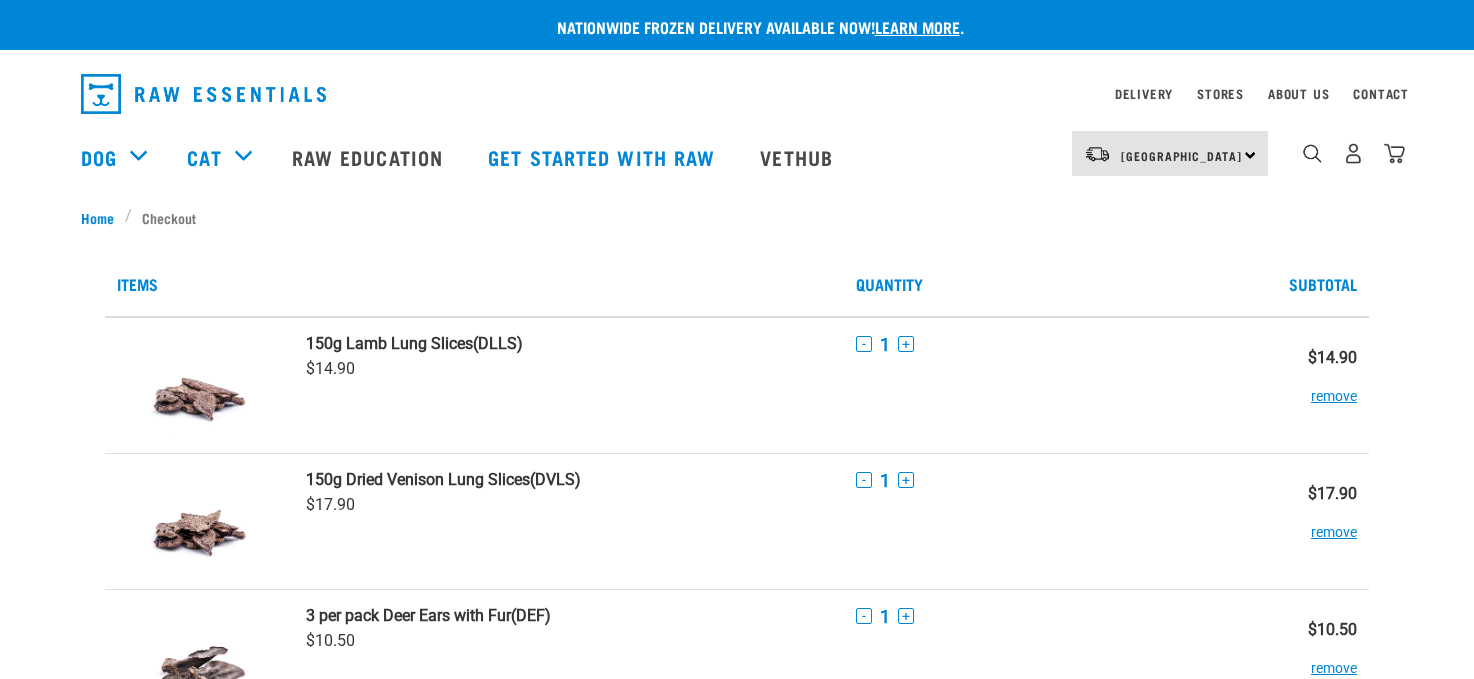 scroll, scrollTop: 0, scrollLeft: 0, axis: both 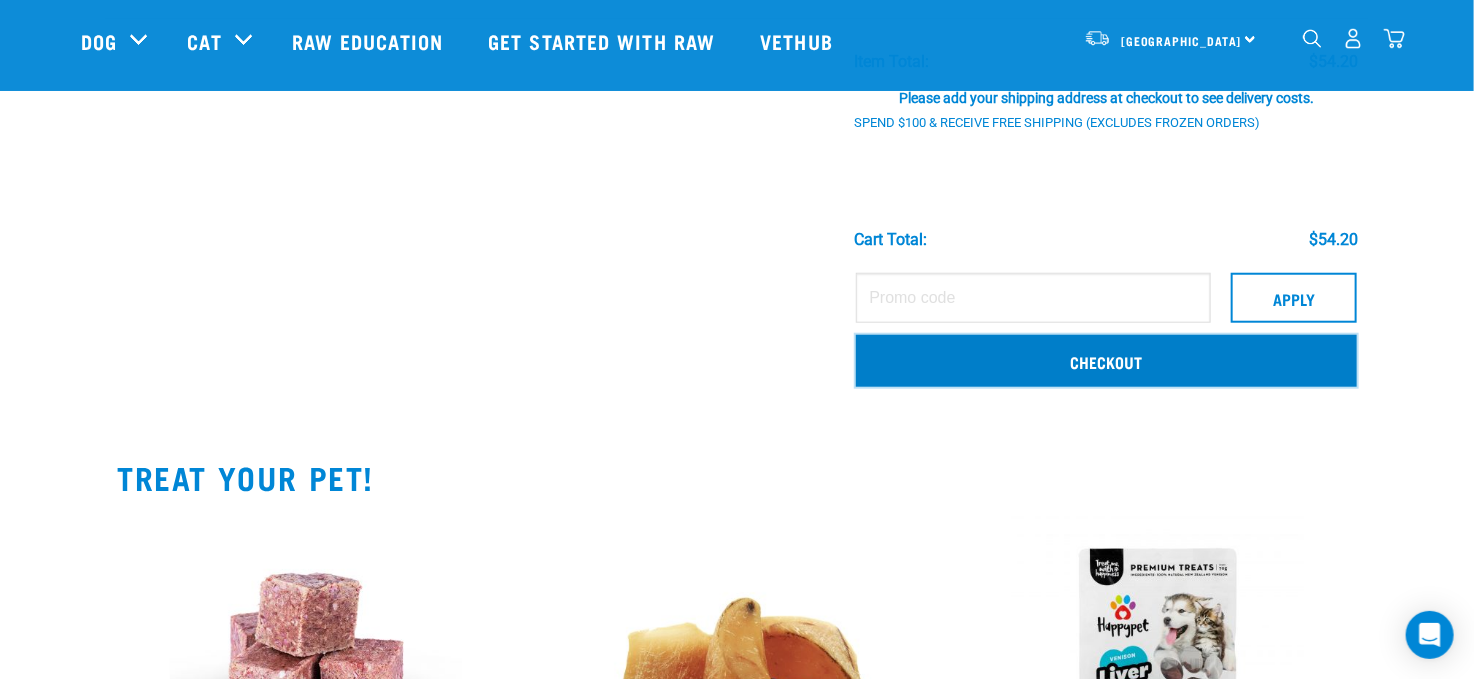 click on "Checkout" at bounding box center (1106, 361) 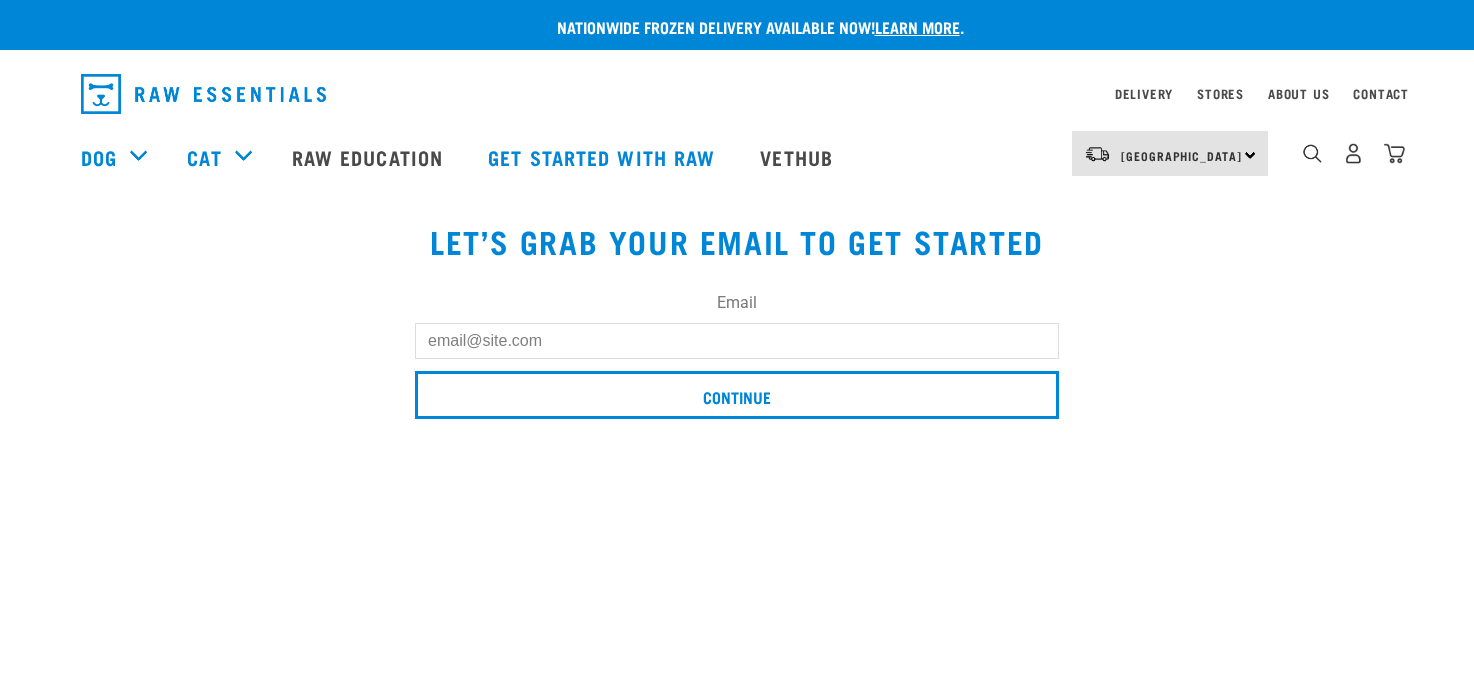 scroll, scrollTop: 0, scrollLeft: 0, axis: both 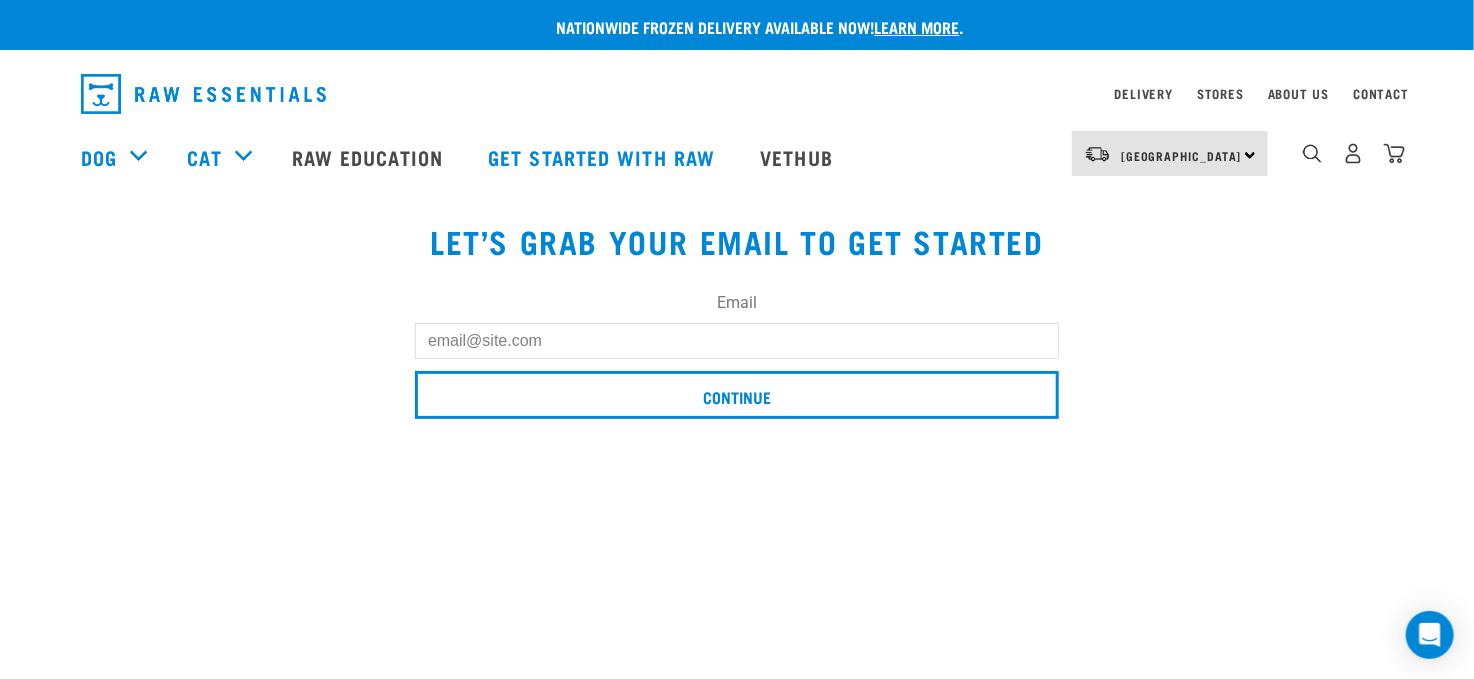 click on "Email" at bounding box center (737, 341) 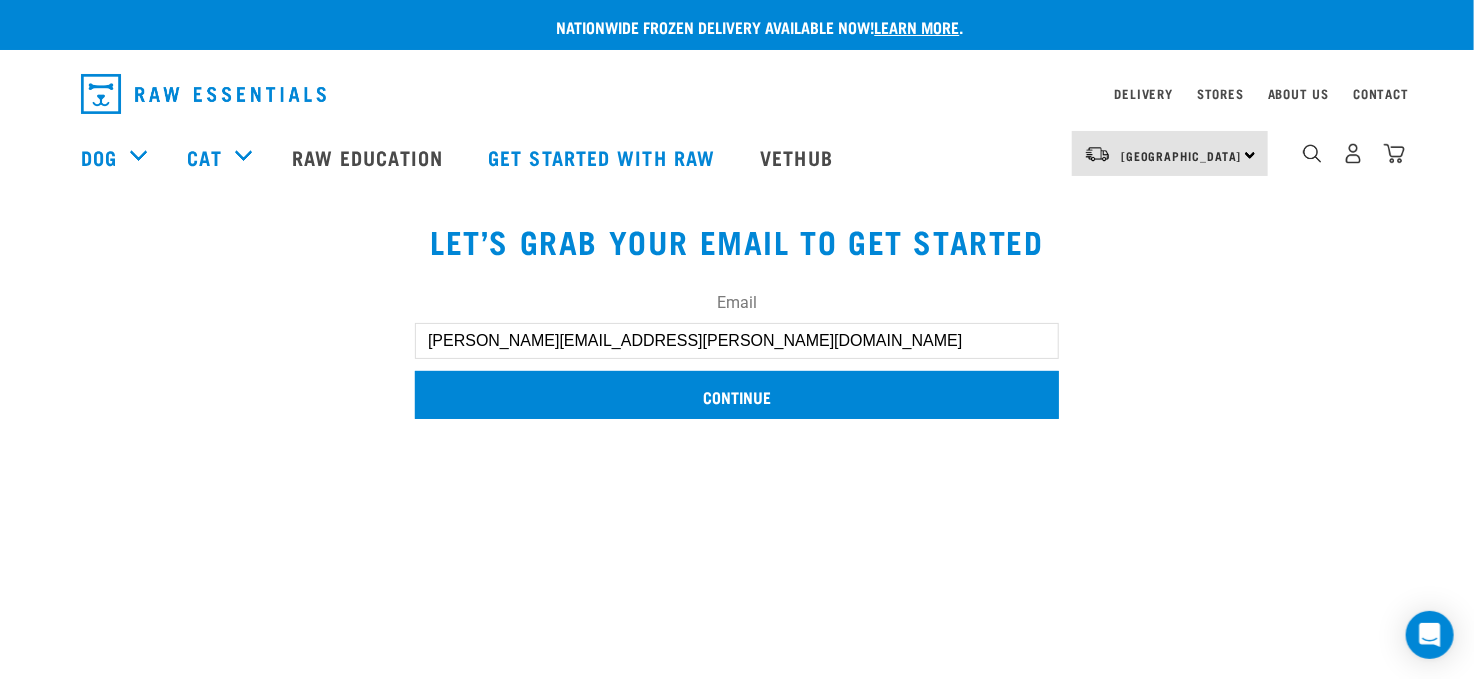 type on "[PERSON_NAME][EMAIL_ADDRESS][PERSON_NAME][DOMAIN_NAME]" 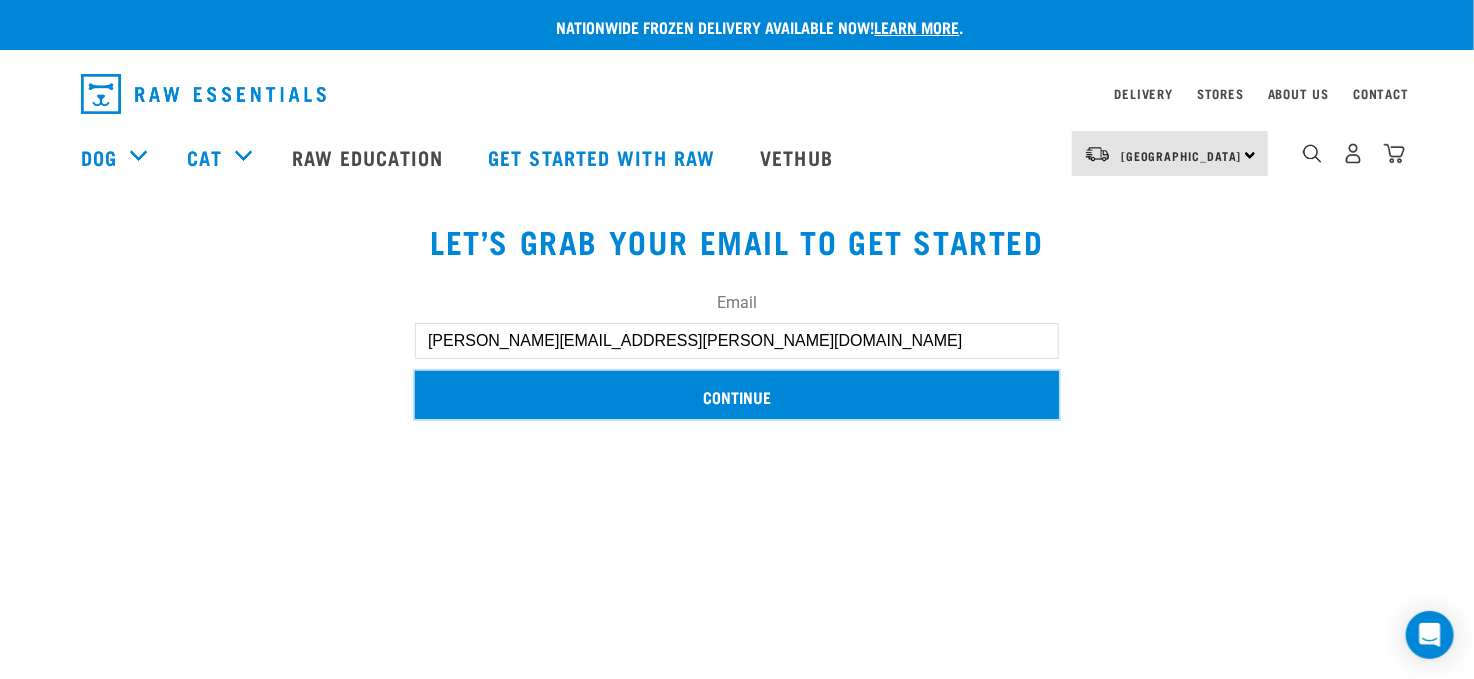 click on "Continue" at bounding box center (737, 395) 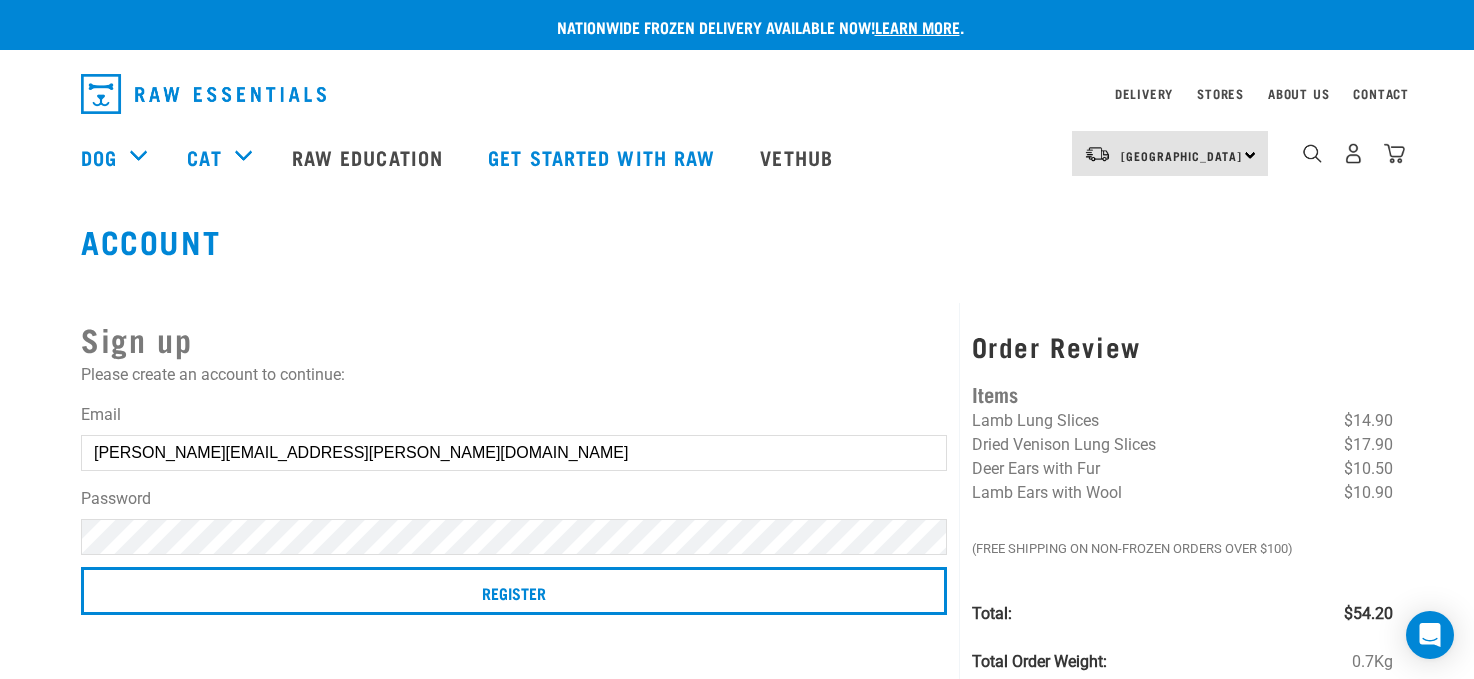 scroll, scrollTop: 0, scrollLeft: 0, axis: both 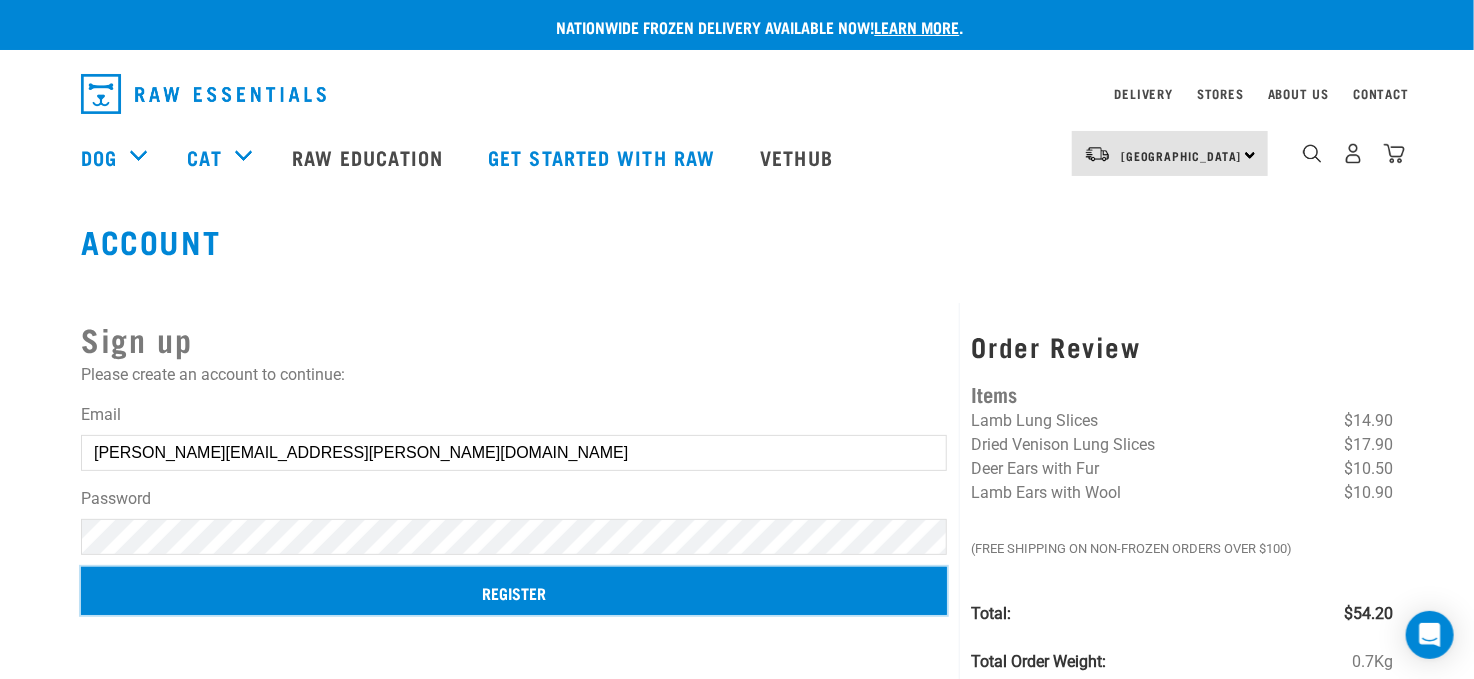 click on "Register" at bounding box center [514, 591] 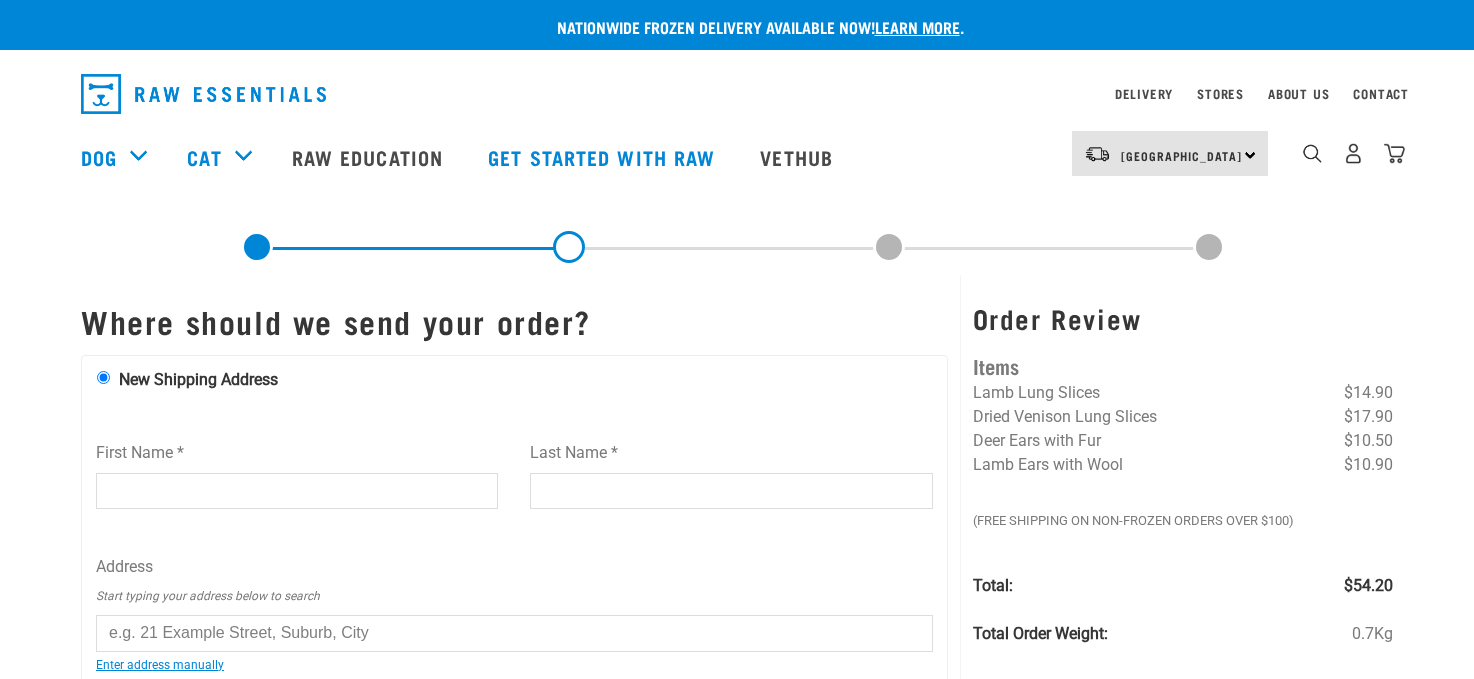 scroll, scrollTop: 0, scrollLeft: 0, axis: both 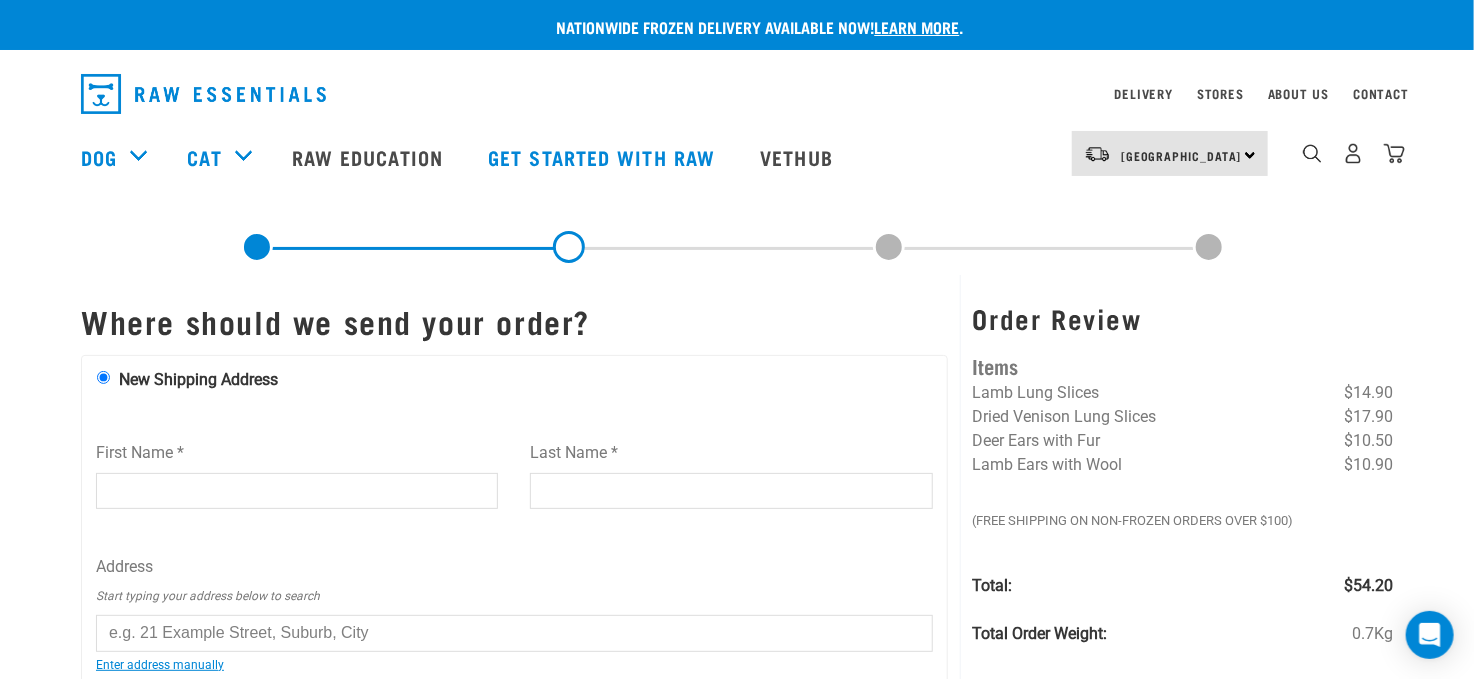 click on "First Name *" at bounding box center (297, 491) 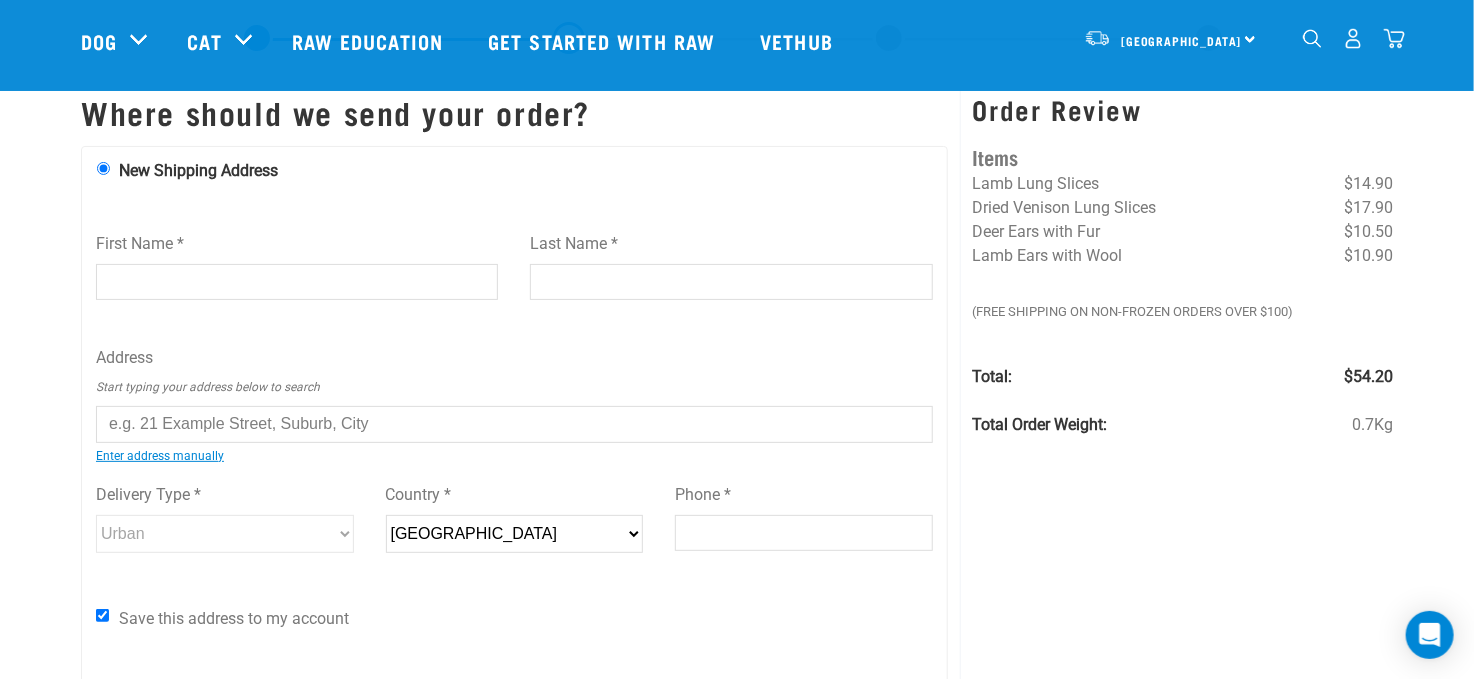 scroll, scrollTop: 59, scrollLeft: 0, axis: vertical 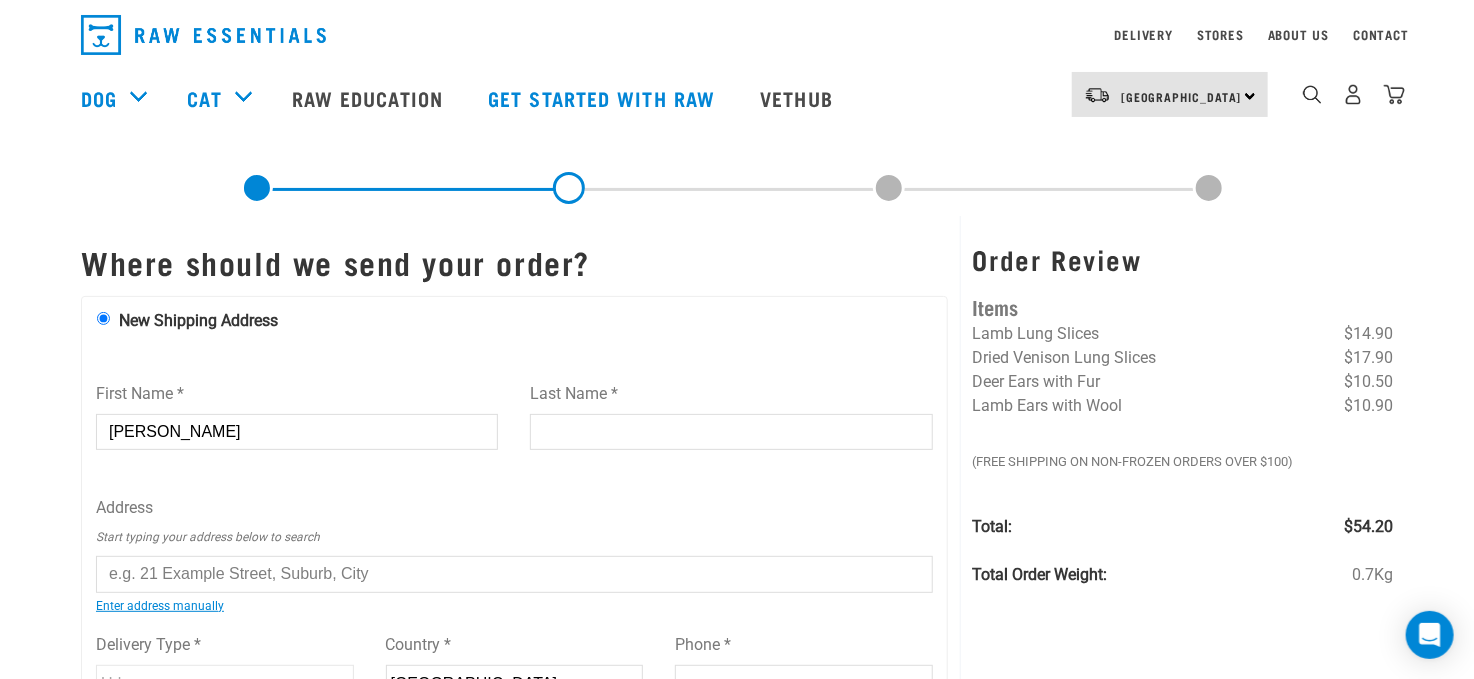 type on "Samantha" 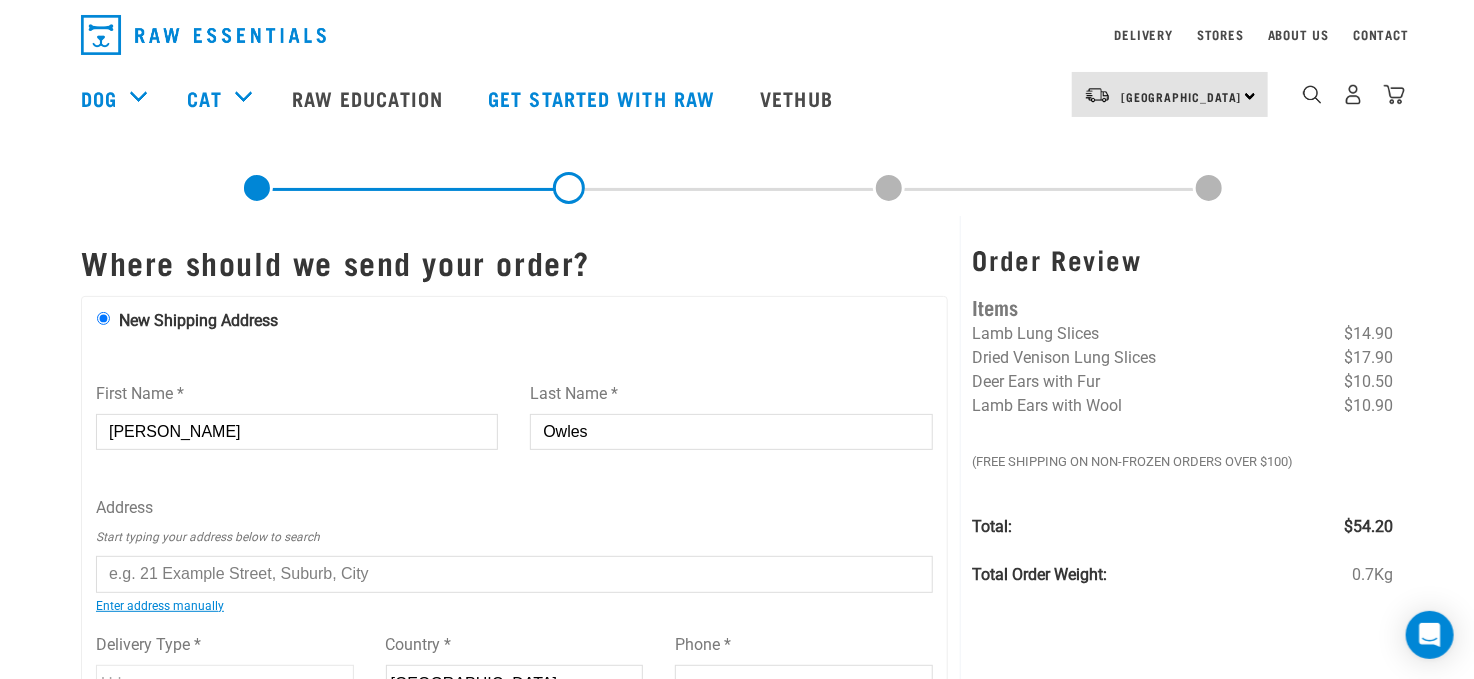 type on "Owles" 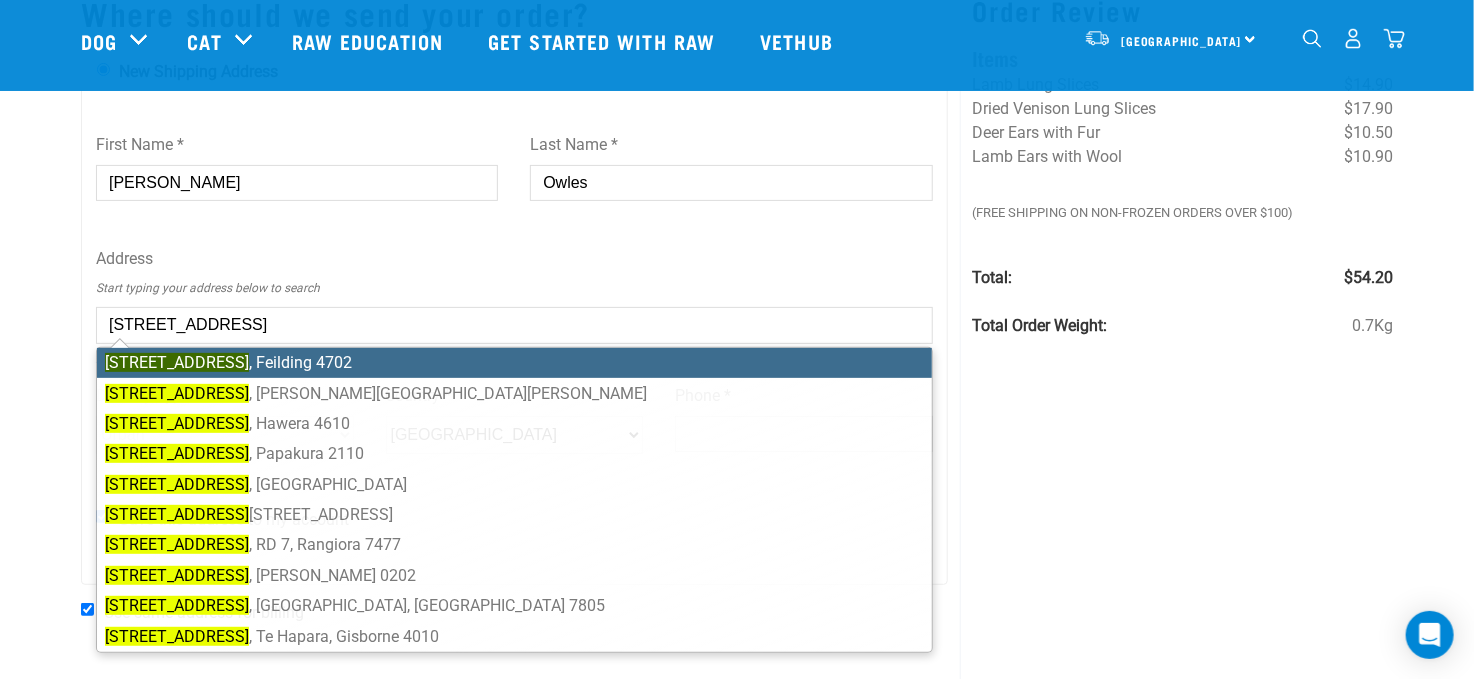 scroll, scrollTop: 185, scrollLeft: 0, axis: vertical 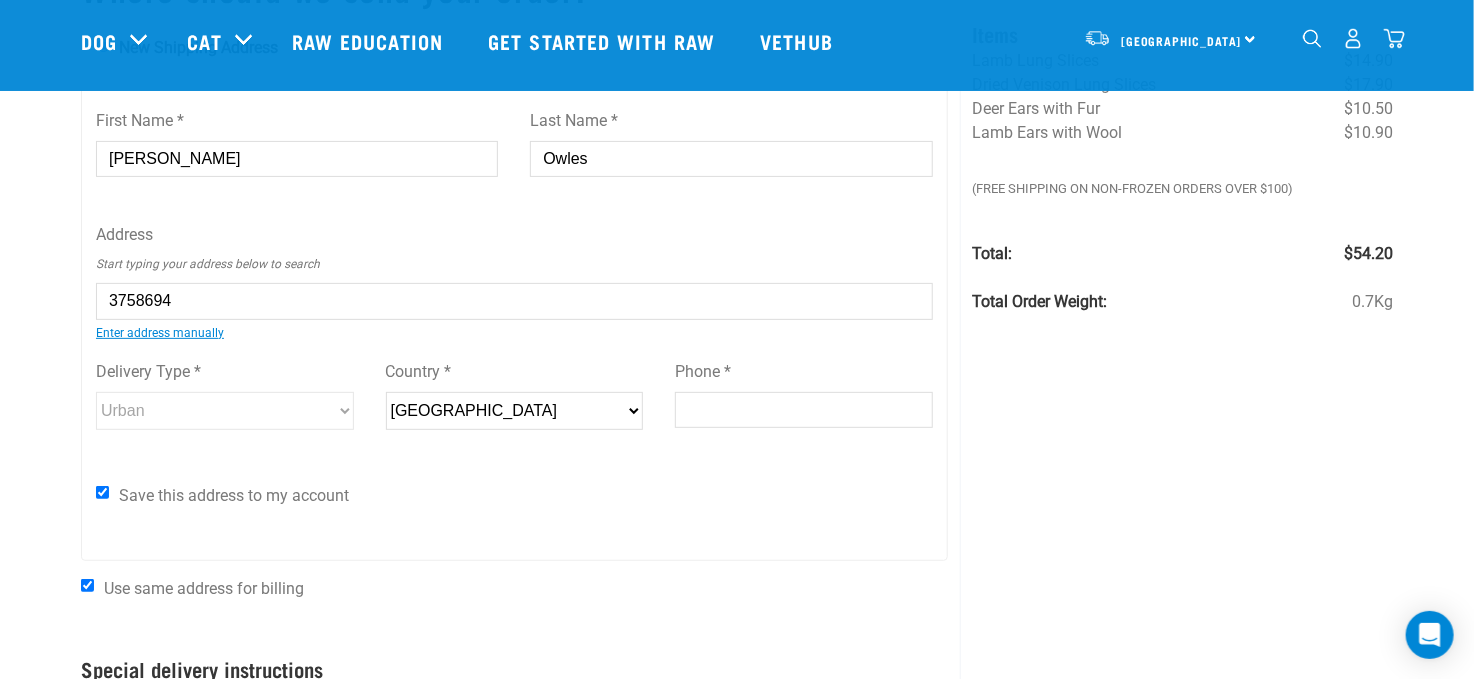 click on "First Name *
Samantha
Last Name *
Owles
Address
Start typing your address below to search
3758694 8 Wellington Street , Feilding 4702 8 Wellington Street , Hamilton East, Hamilton 3216 8 Wellington Street , Hawera 4610 8 Wellington Street , Papakura 2110 8 Wellington Street , Phillipstown, Christchurch 8011 8 Wellington Street , RD 2C, Oamaru 9491 8 Wellington Street , RD 7, Rangiora 7477 8 Wellington Street , Russell 0202 8 Wellington Street , Taylorville, Greymouth 7805 8 Wellington Street , Te Hapara, Gisborne 4010 8 Wellington Street, Feilding 4702
Enter address manually" at bounding box center (514, 304) 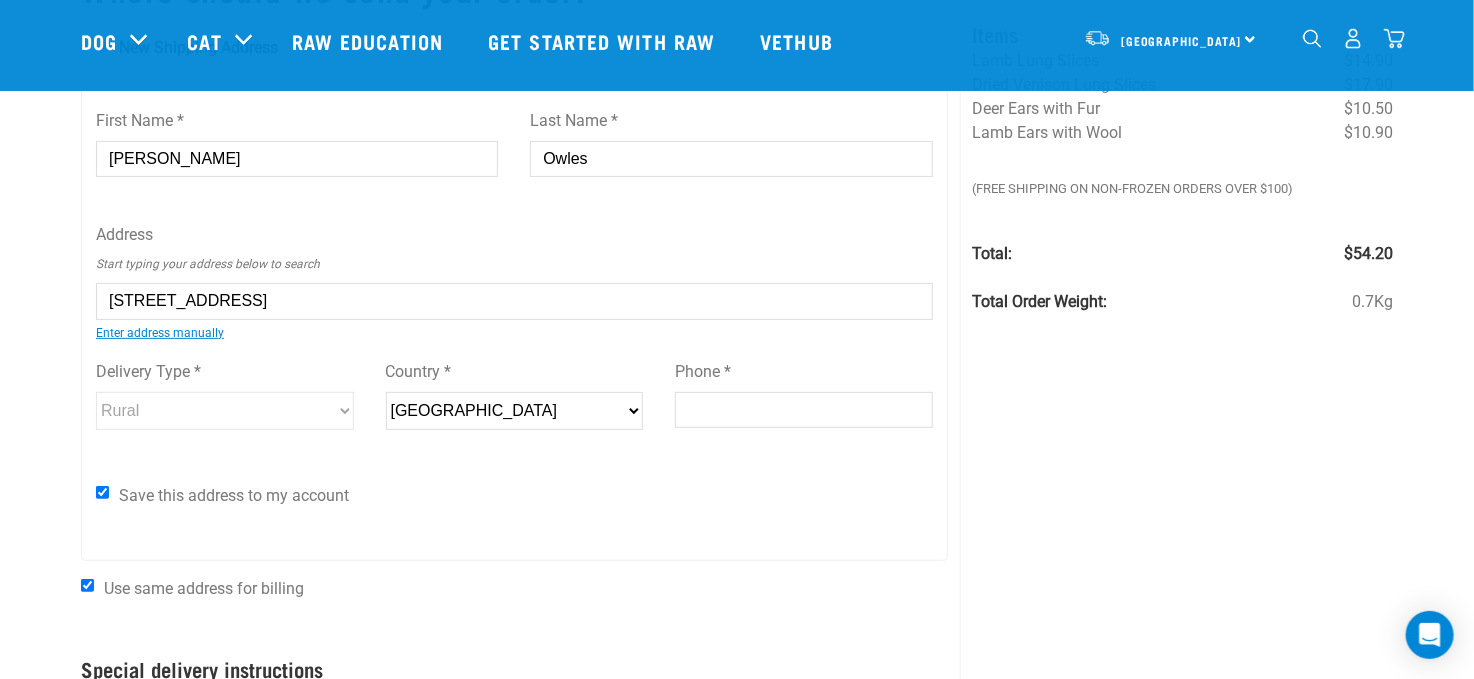 type on "8 Wellington Street, RD 2C, Oamaru 9491" 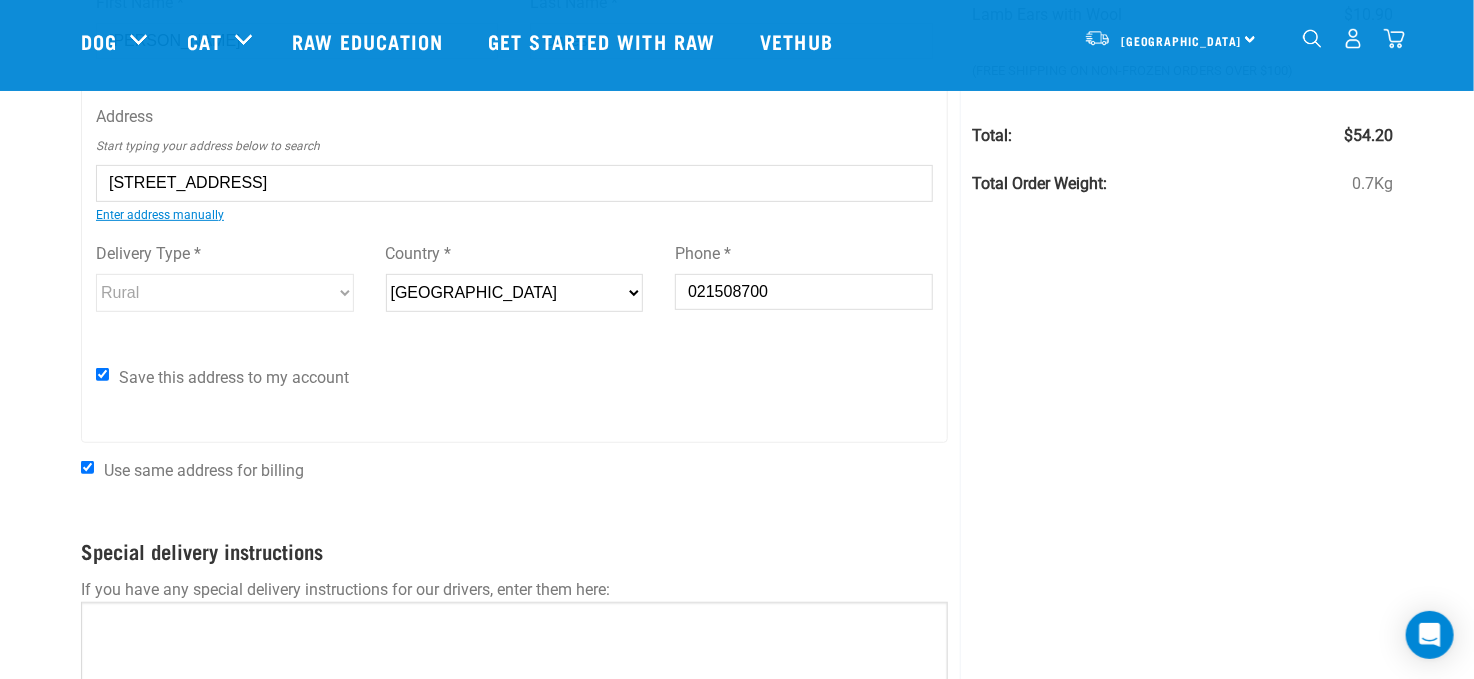 scroll, scrollTop: 306, scrollLeft: 0, axis: vertical 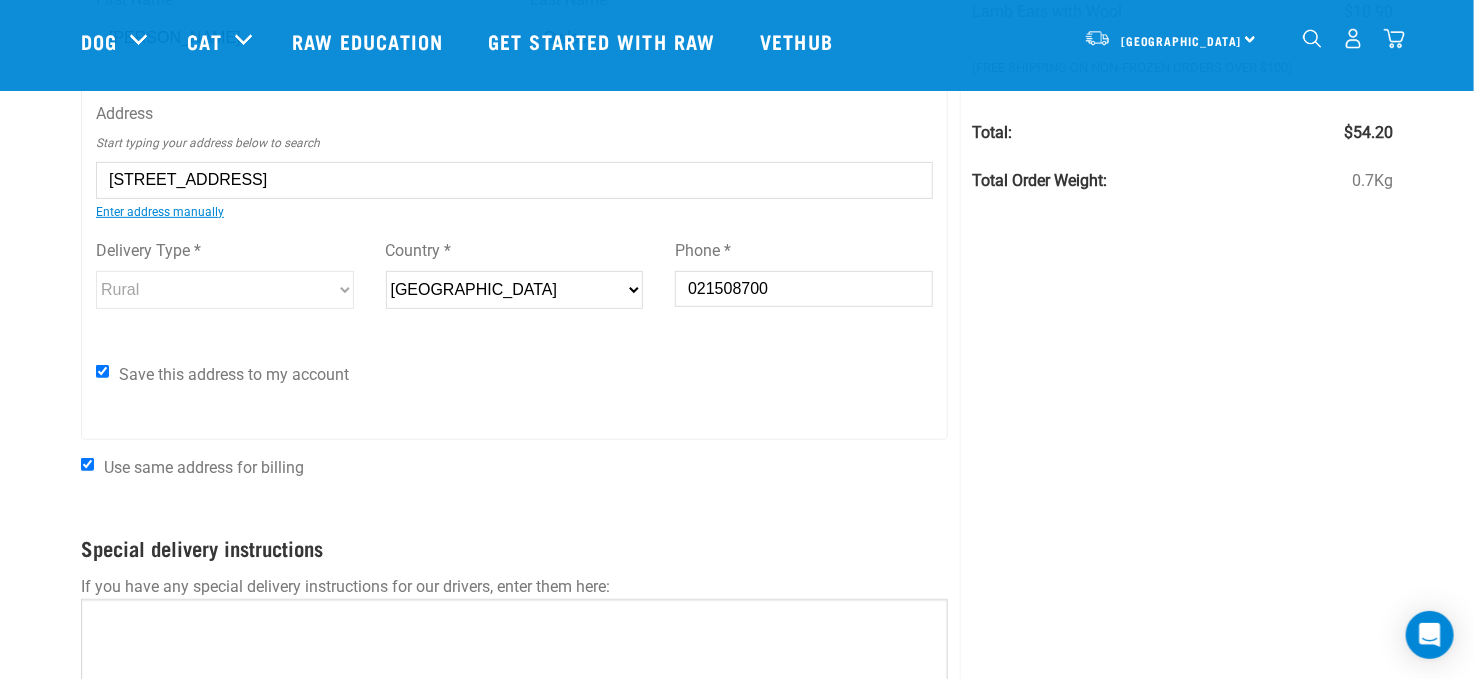 type on "021508700" 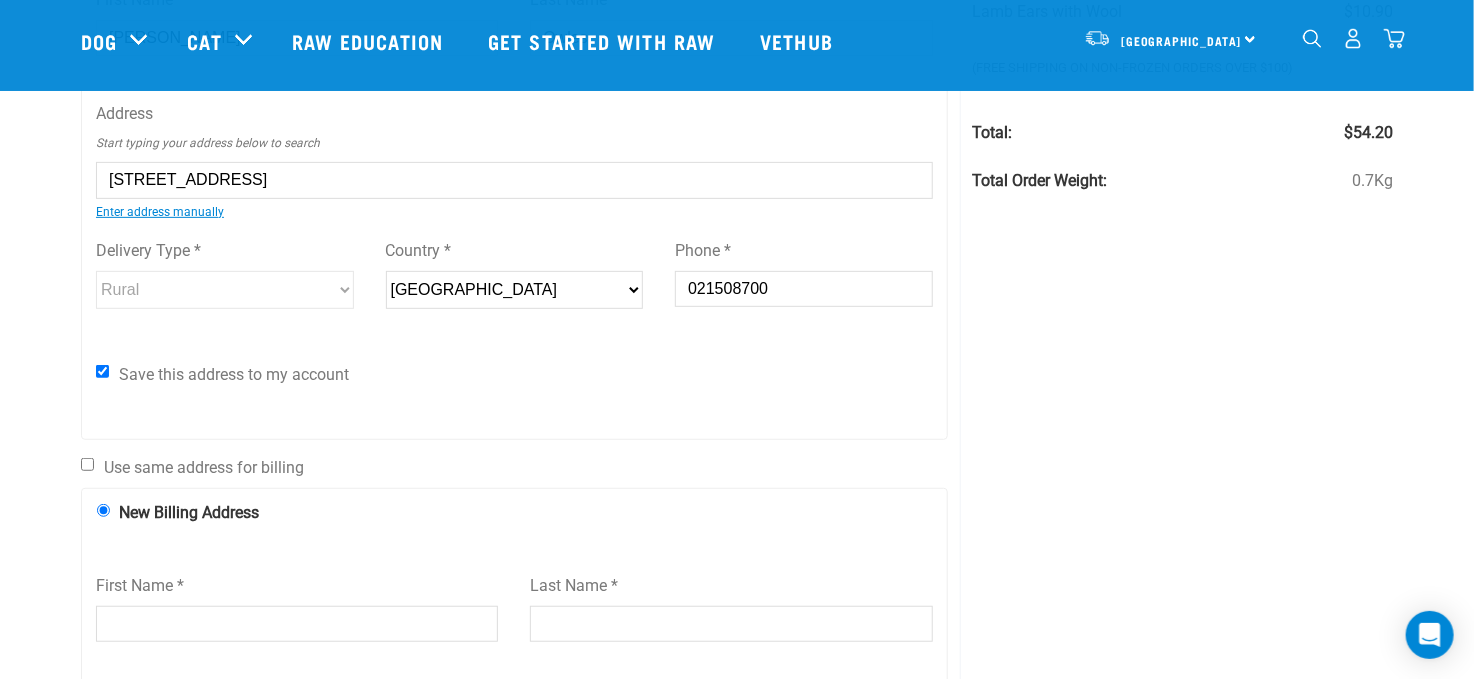 scroll, scrollTop: 455, scrollLeft: 0, axis: vertical 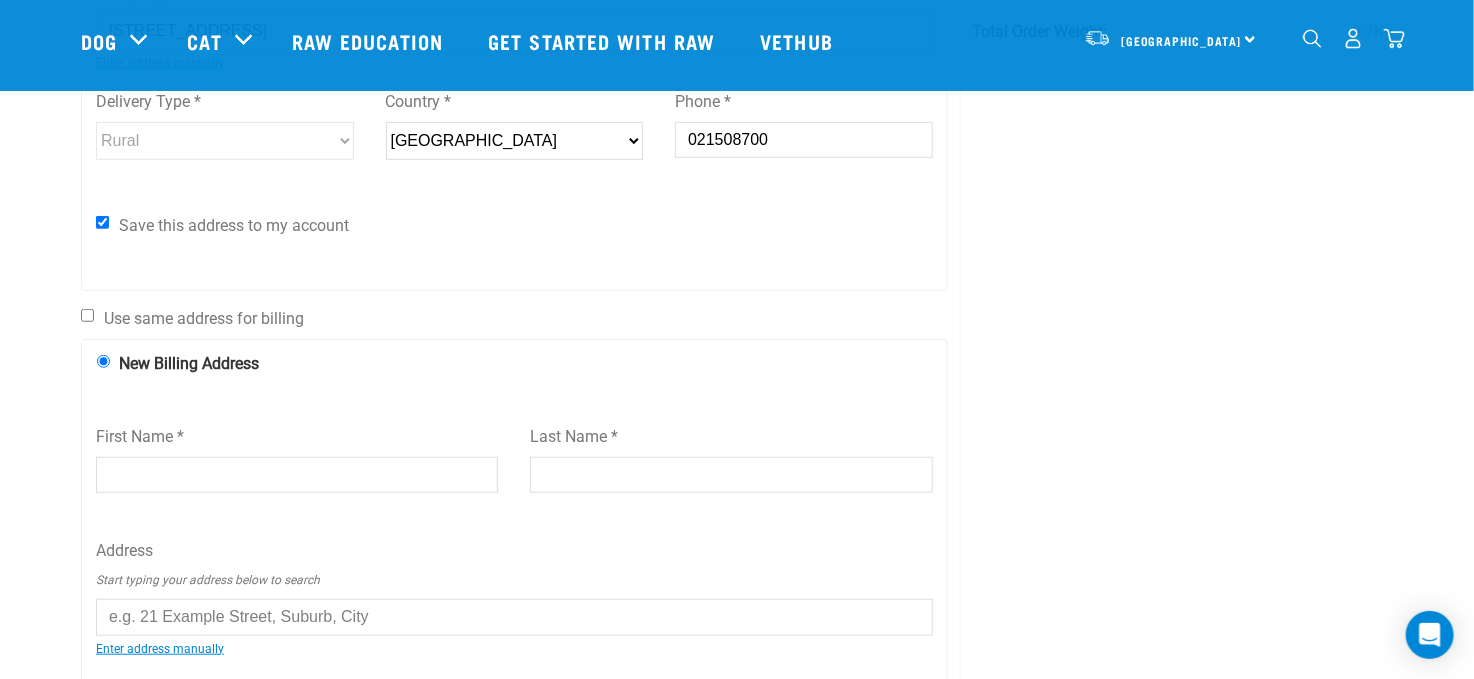 click on "First Name *" at bounding box center [297, 475] 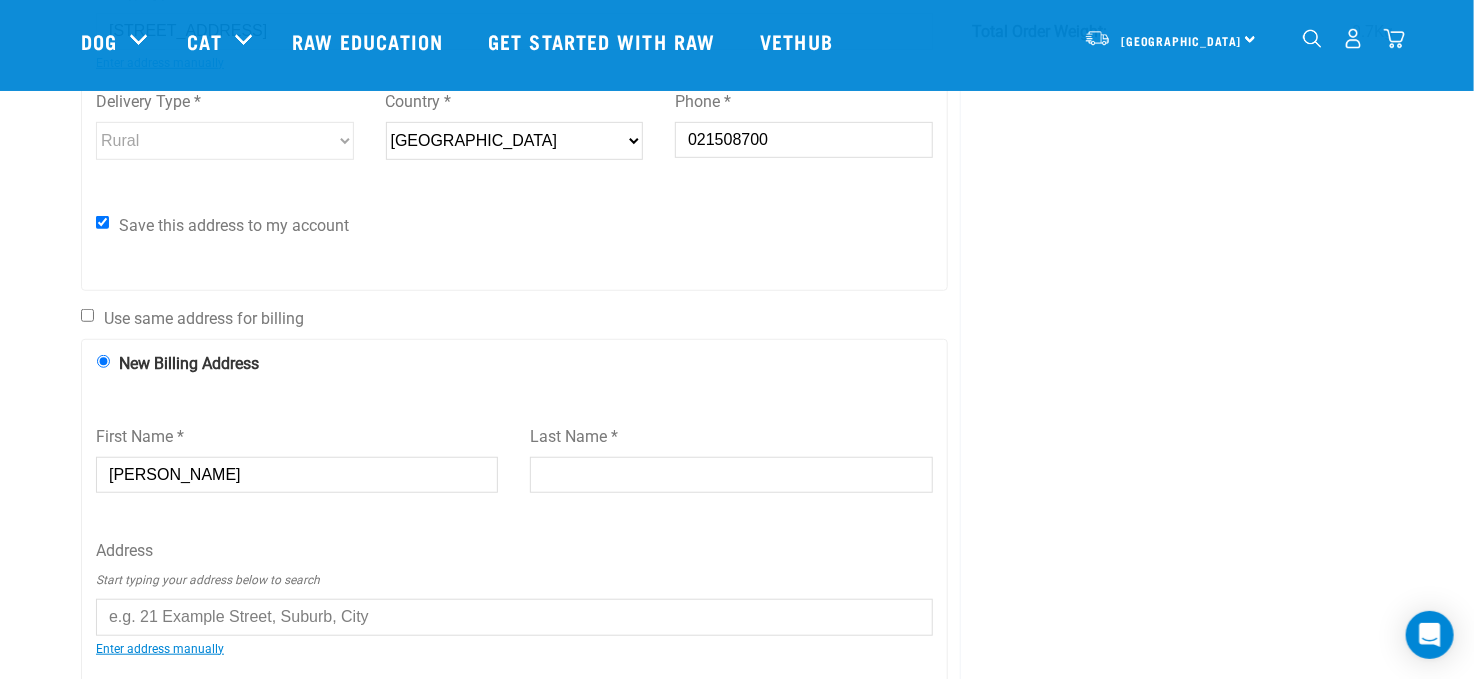 type on "Samantha" 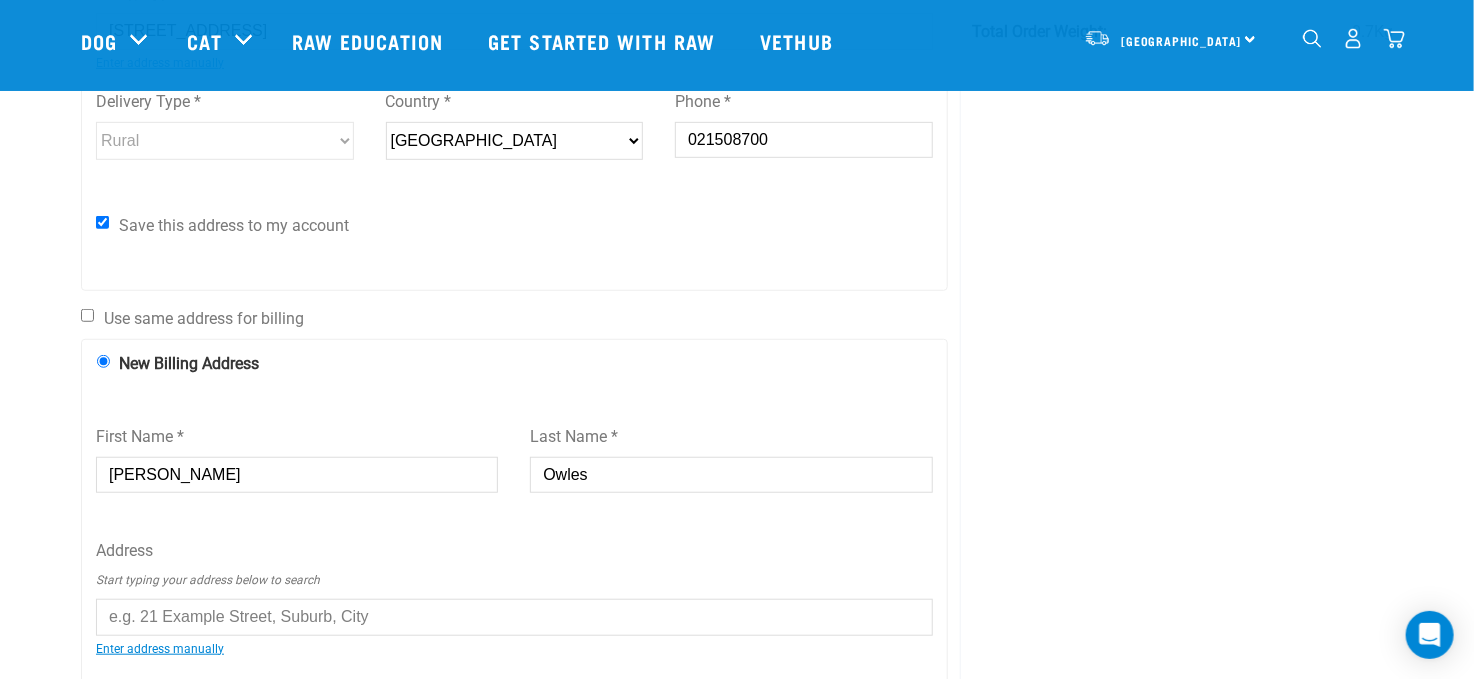 type on "Owles" 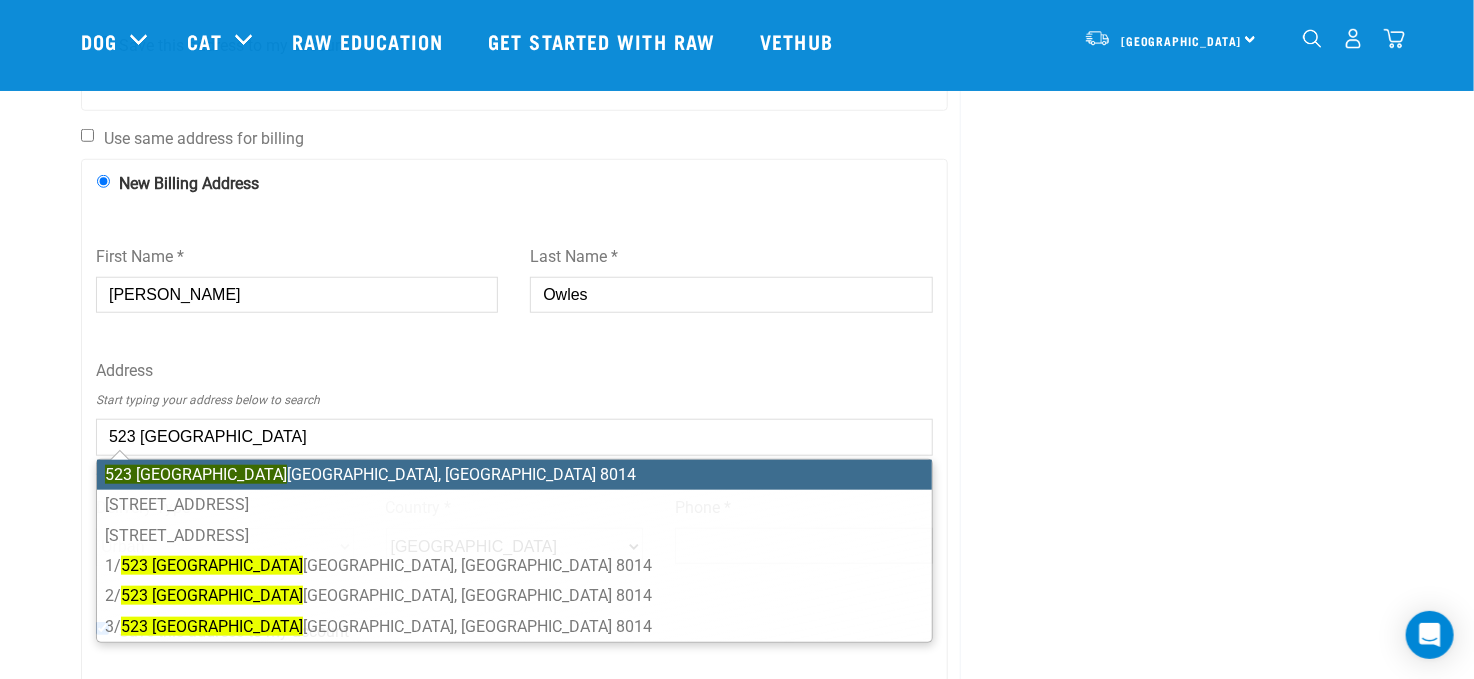 scroll, scrollTop: 644, scrollLeft: 0, axis: vertical 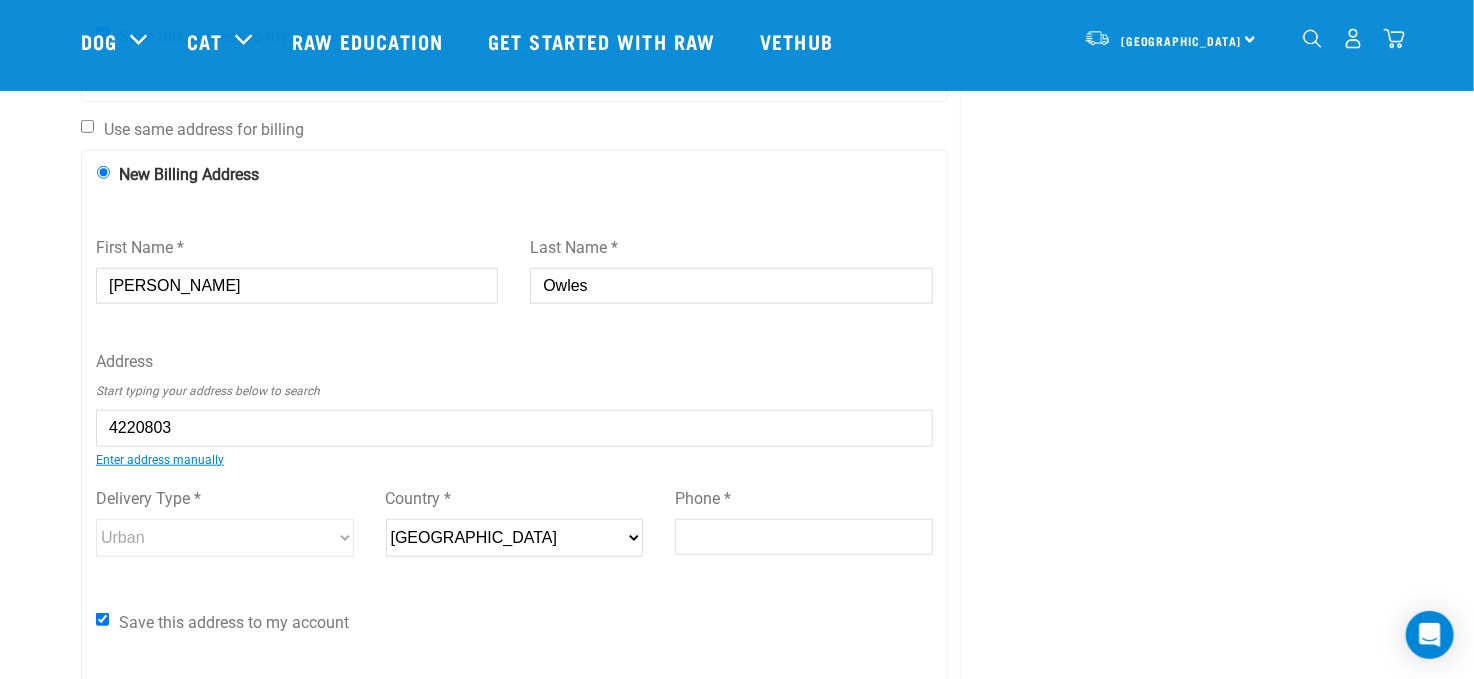 click on "First Name *
Samantha
Last Name *
Owles
Address
Start typing your address below to search
4220803 523 Madras  Street, St Albans, Christchurch 8014 523A Madras Street, St Albans, Christchurch 8014 523B Madras Street, St Albans, Christchurch 8014 1/ 523 Madras  Street, St Albans, Christchurch 8014 2/ 523 Madras  Street, St Albans, Christchurch 8014 3/ 523 Madras  Street, St Albans, Christchurch 8014 523 Madras Street, St Albans, Christchurch 8014
Enter address manually
Address 1 *
Address 2
Suburb City *" at bounding box center (514, 431) 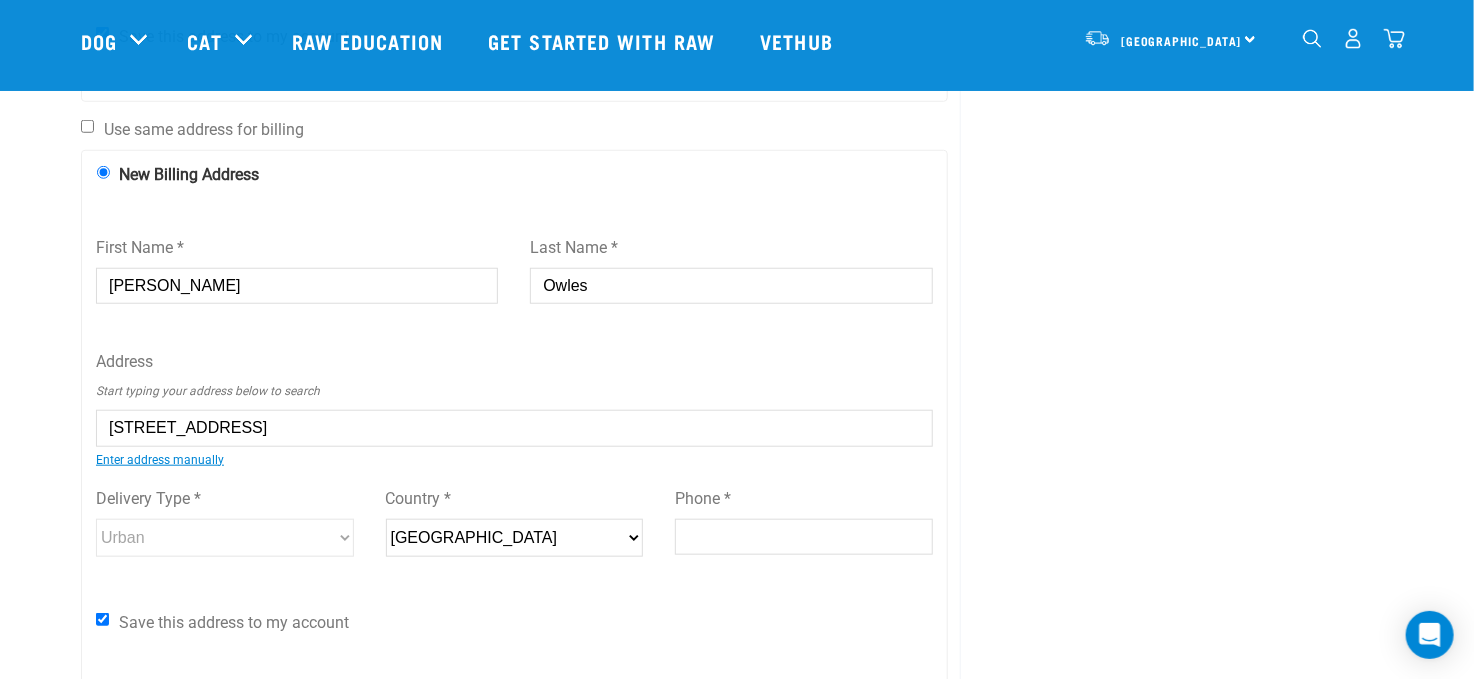 type on "1/523 Madras Street, St Albans, Christchurch 8014" 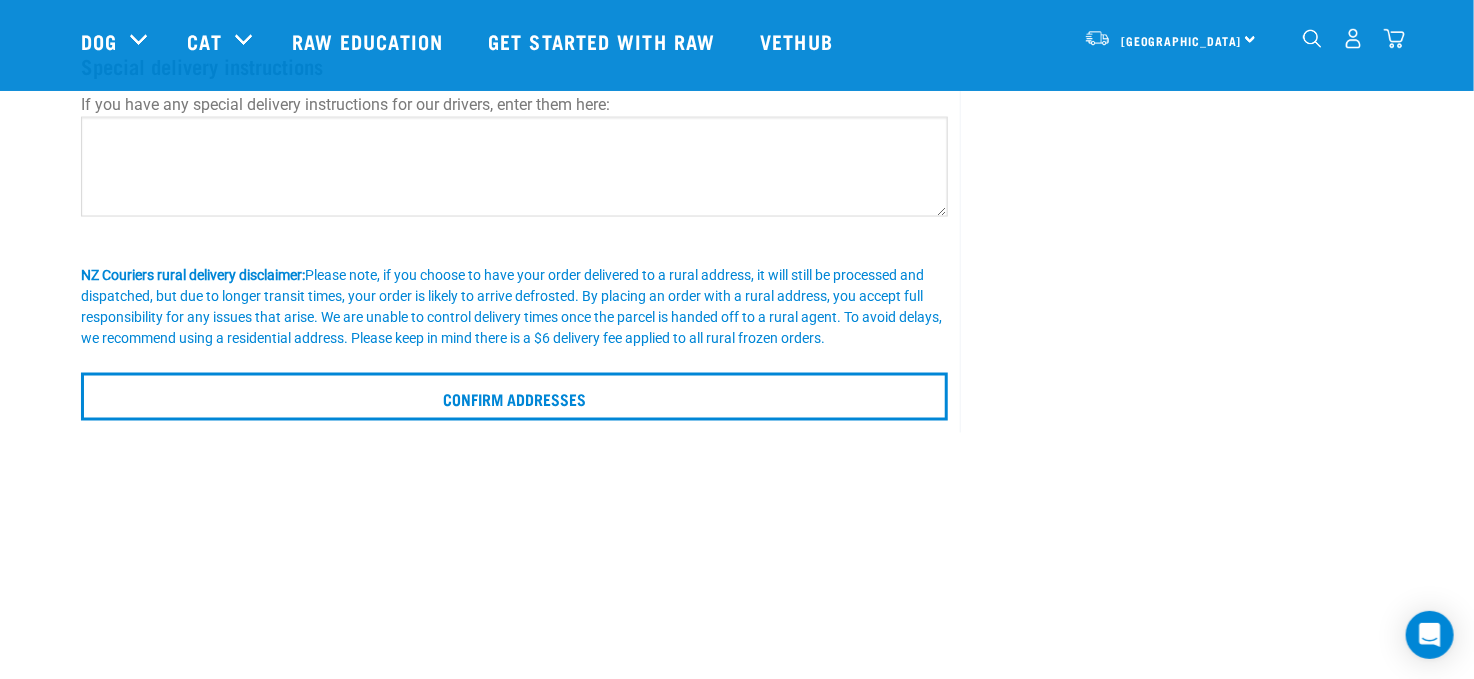 scroll, scrollTop: 1358, scrollLeft: 0, axis: vertical 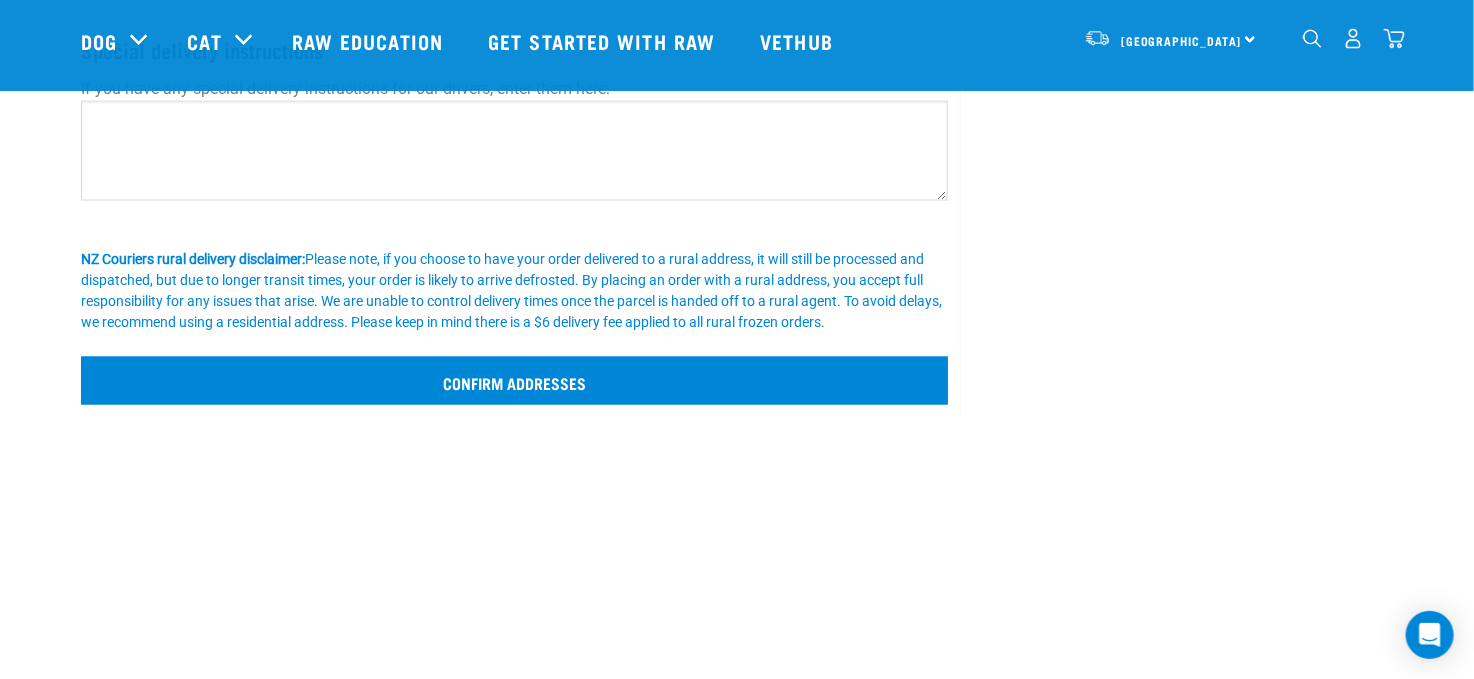 type on "021508700" 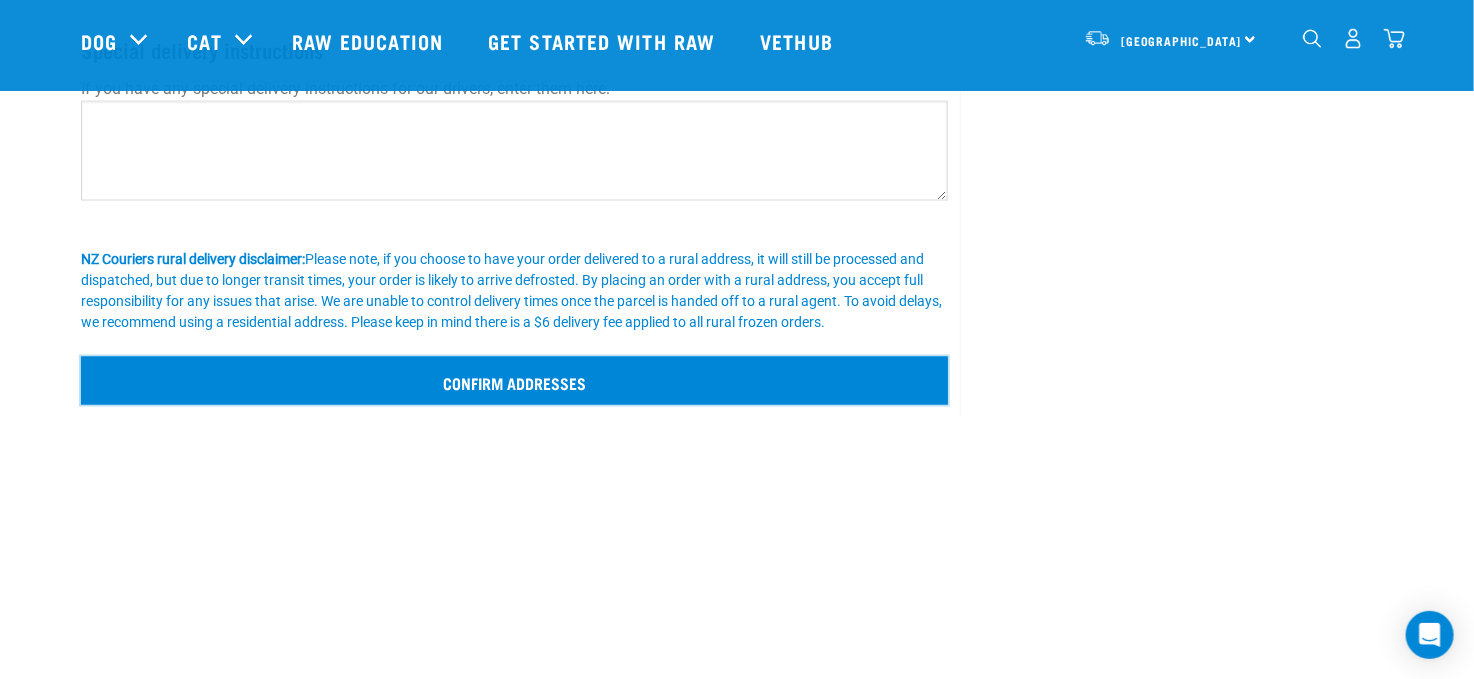 click on "Confirm addresses" at bounding box center [514, 381] 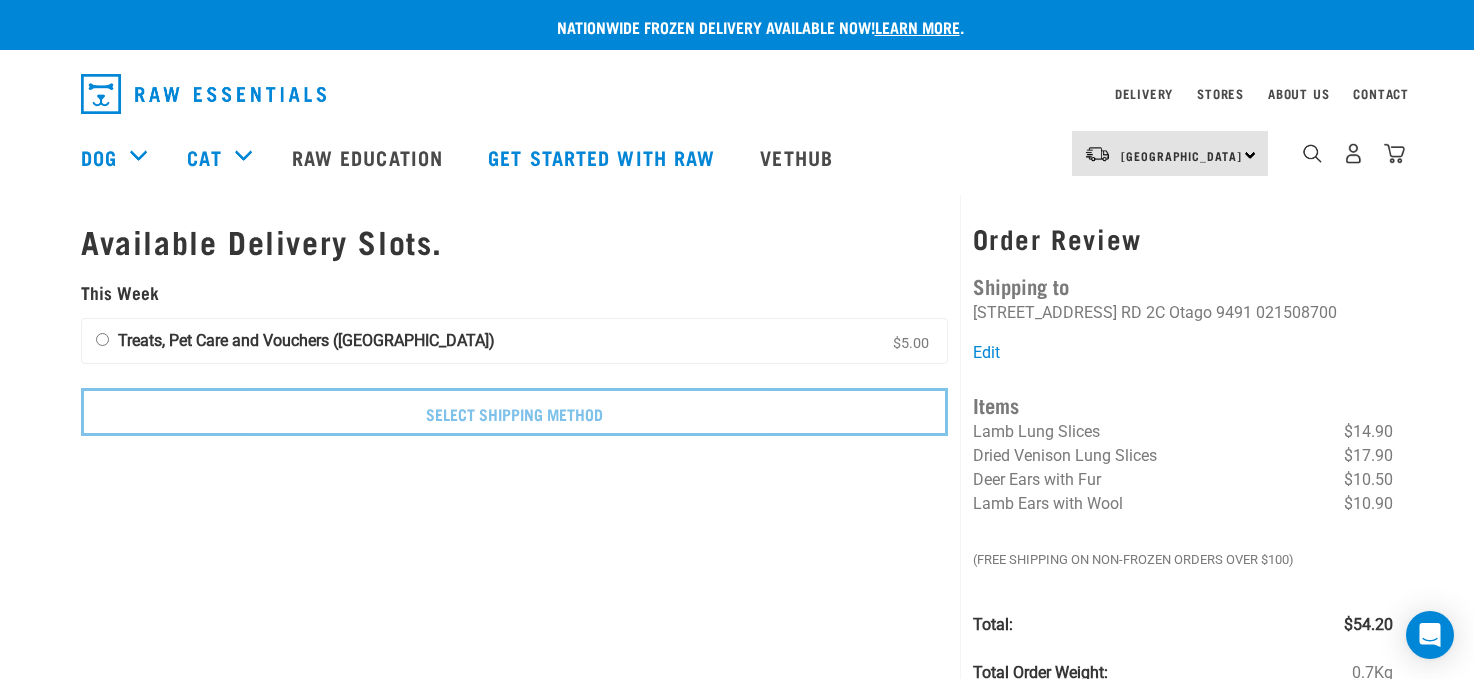 scroll, scrollTop: 0, scrollLeft: 0, axis: both 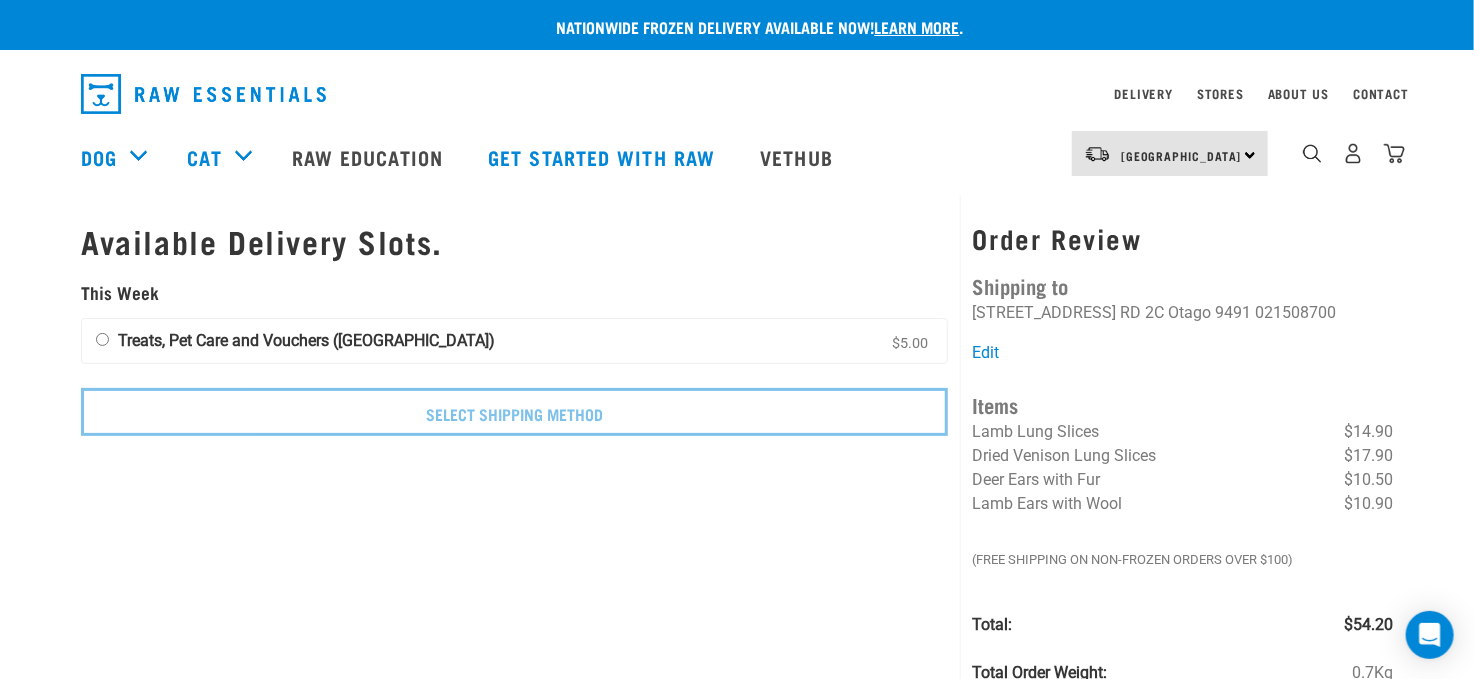 click on "Treats, Pet Care and Vouchers ([GEOGRAPHIC_DATA])" at bounding box center (306, 340) 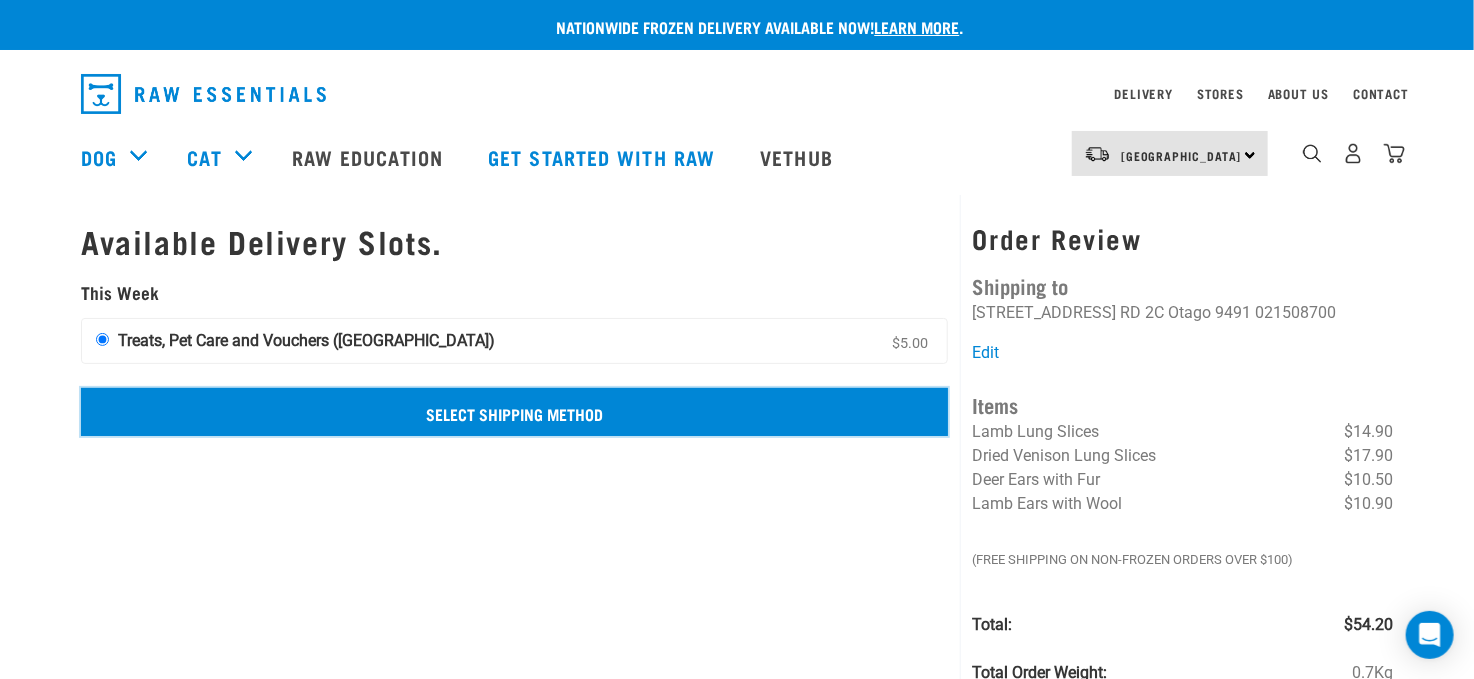 click on "Select Shipping Method" at bounding box center [514, 412] 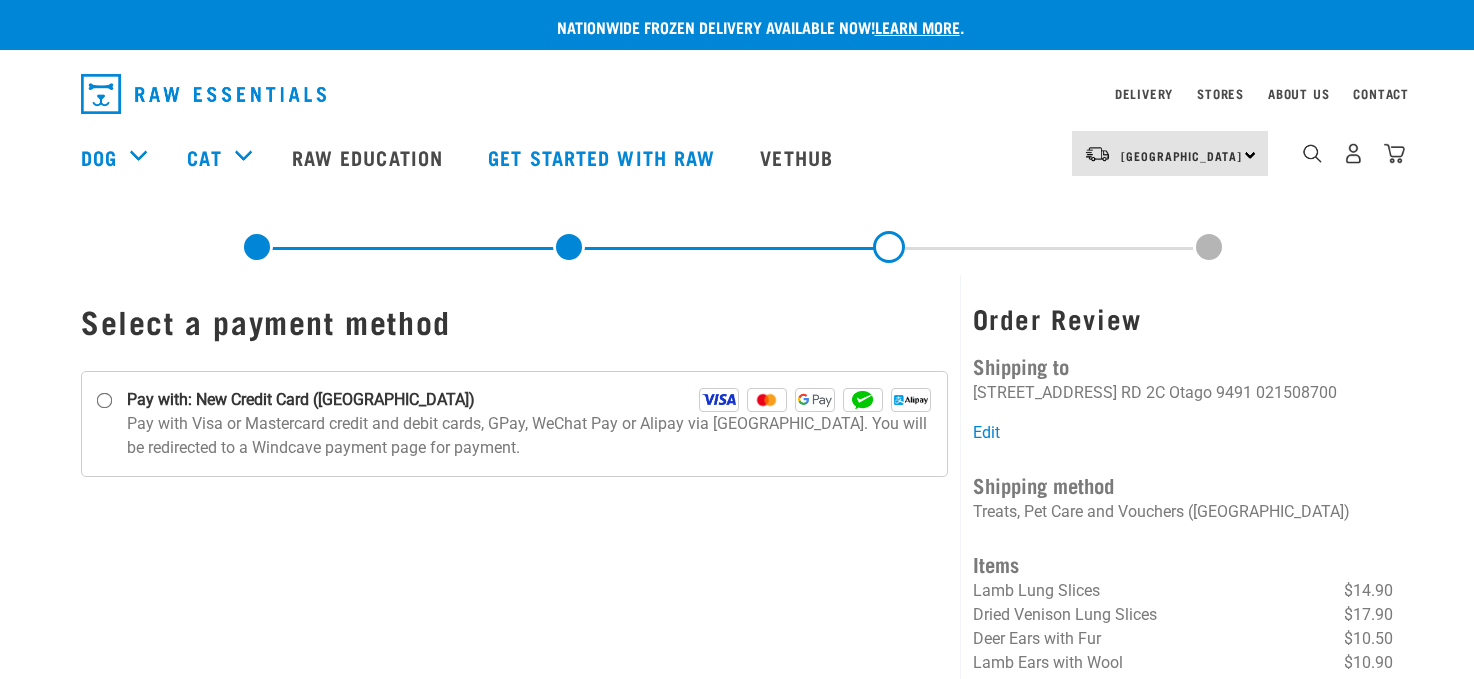 scroll, scrollTop: 0, scrollLeft: 0, axis: both 